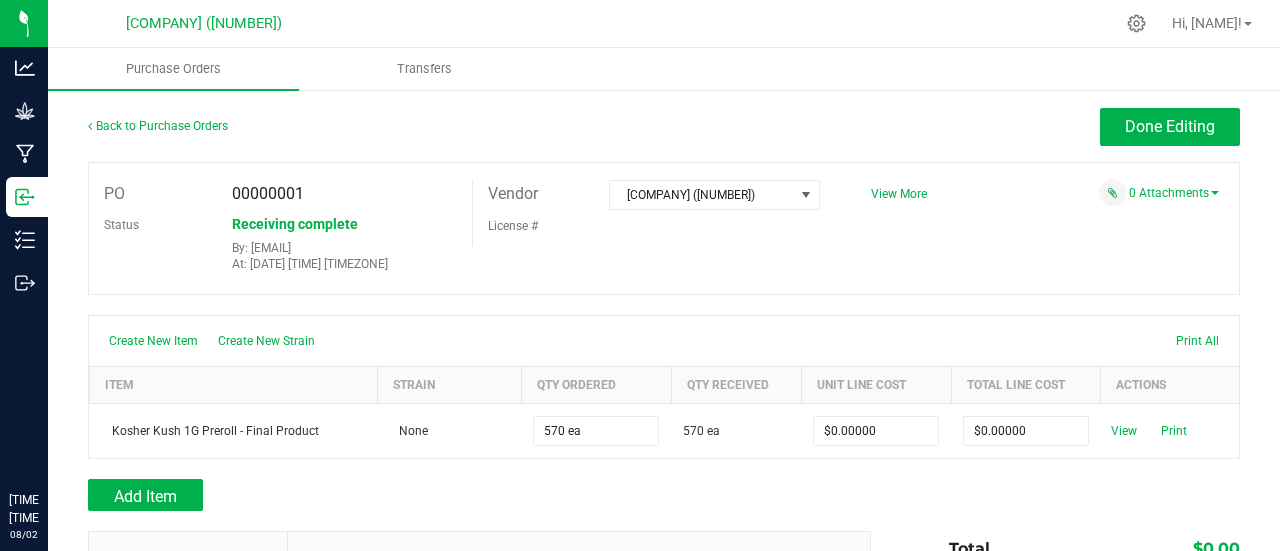 scroll, scrollTop: 0, scrollLeft: 0, axis: both 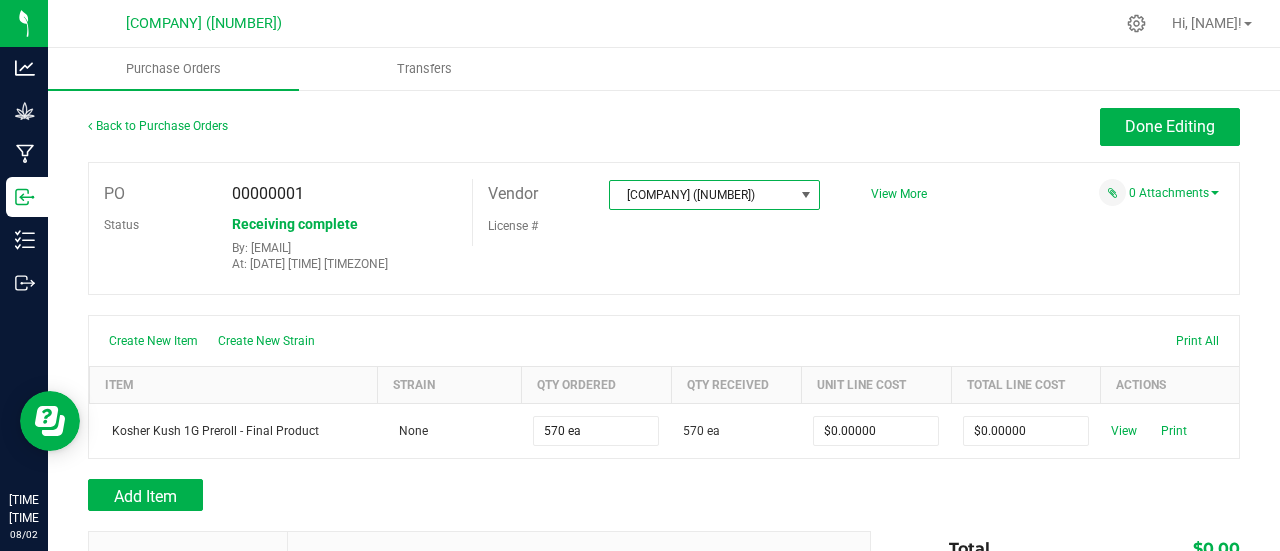 click at bounding box center [806, 195] 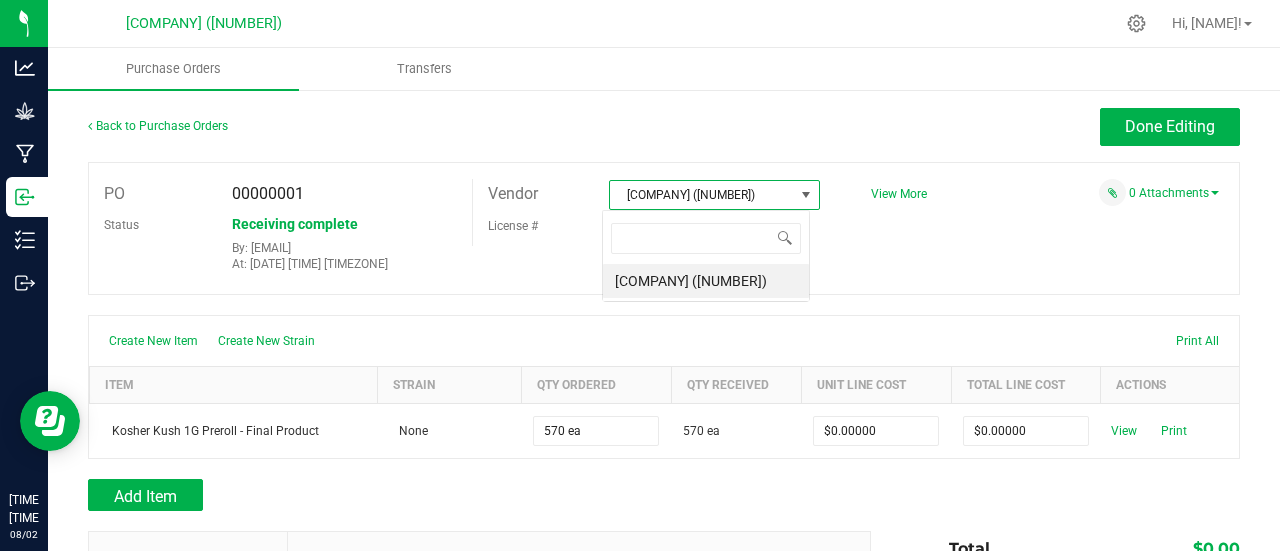 scroll, scrollTop: 99970, scrollLeft: 99792, axis: both 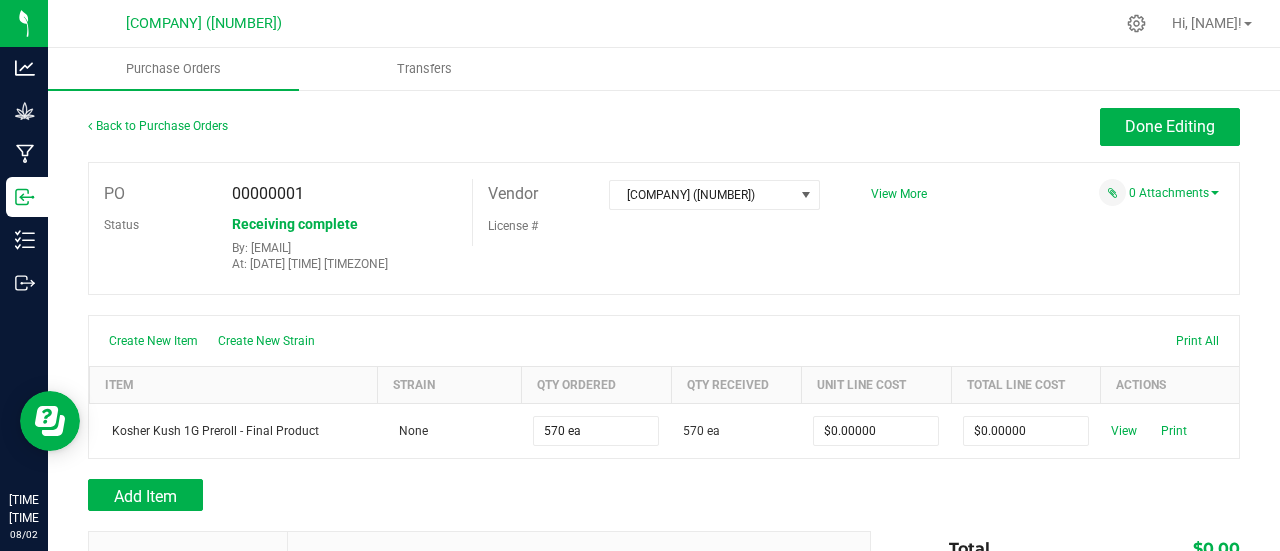 click on "0
Attachments" at bounding box center (1037, 192) 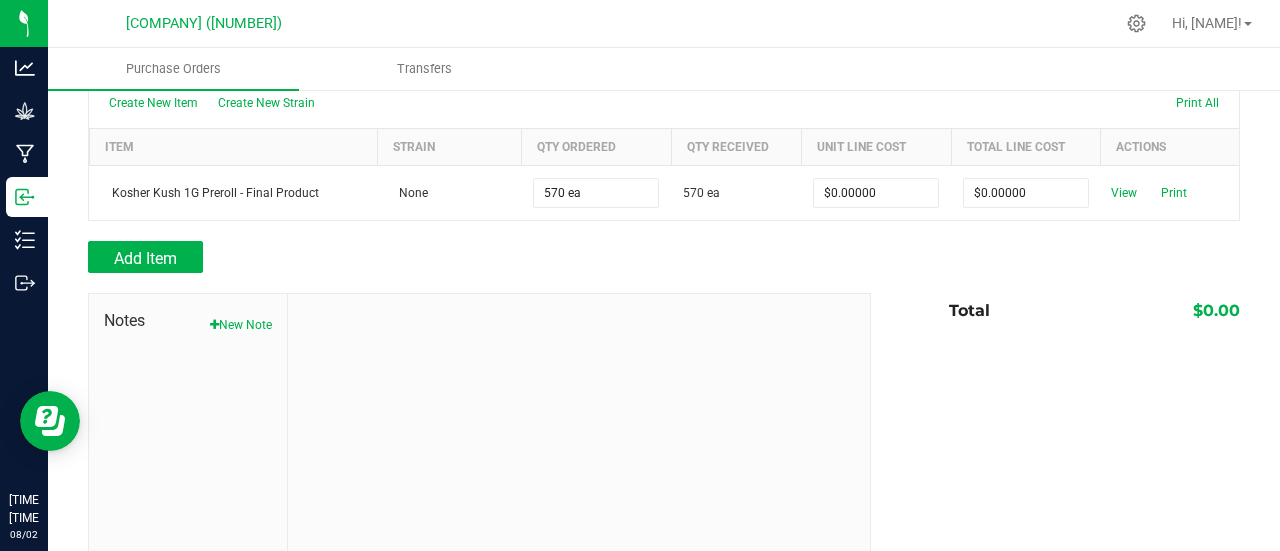 scroll, scrollTop: 240, scrollLeft: 0, axis: vertical 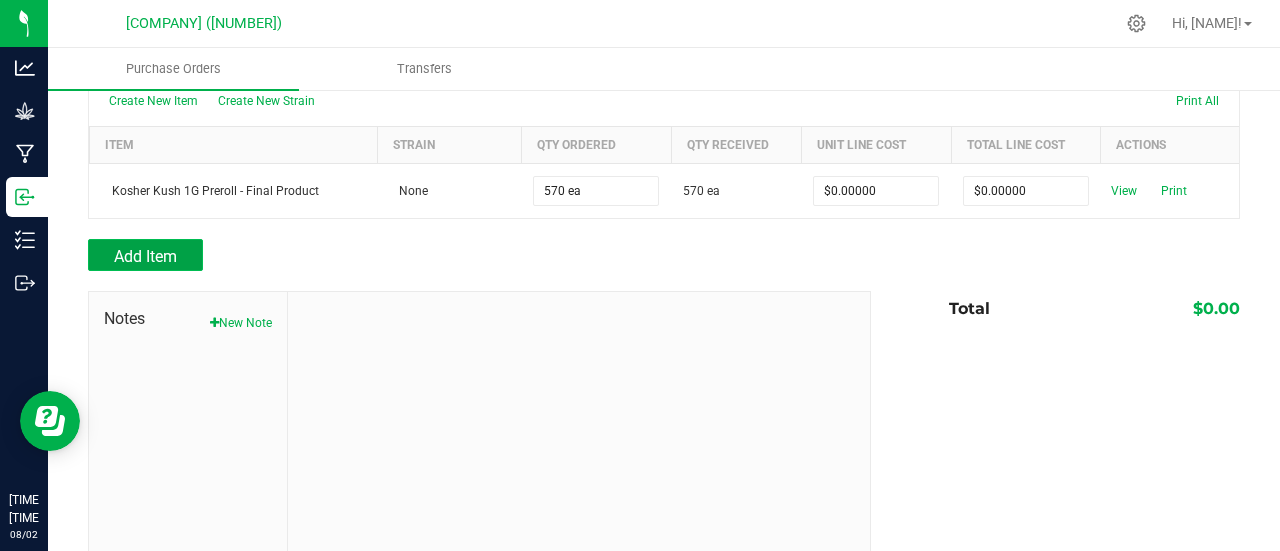 click on "Add Item" at bounding box center (145, 256) 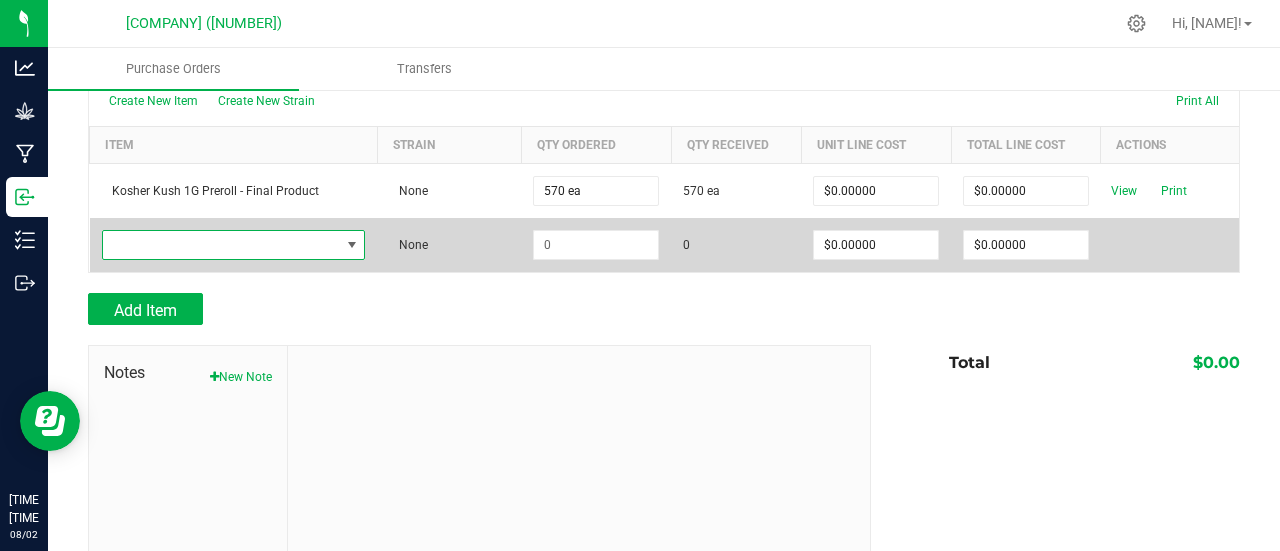 click at bounding box center [352, 245] 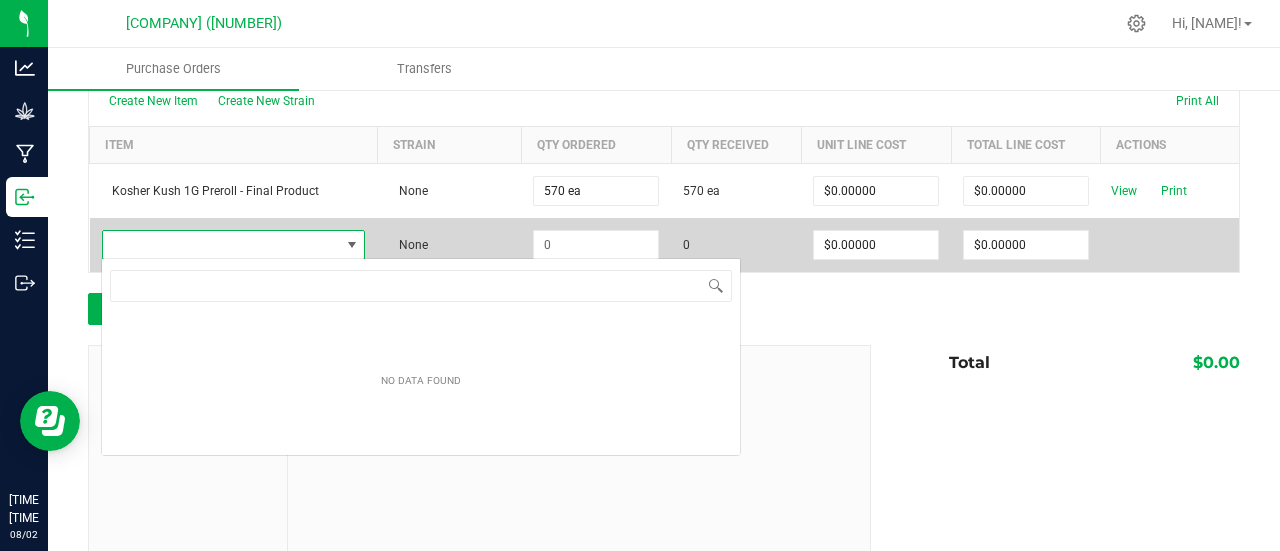 scroll, scrollTop: 99970, scrollLeft: 99739, axis: both 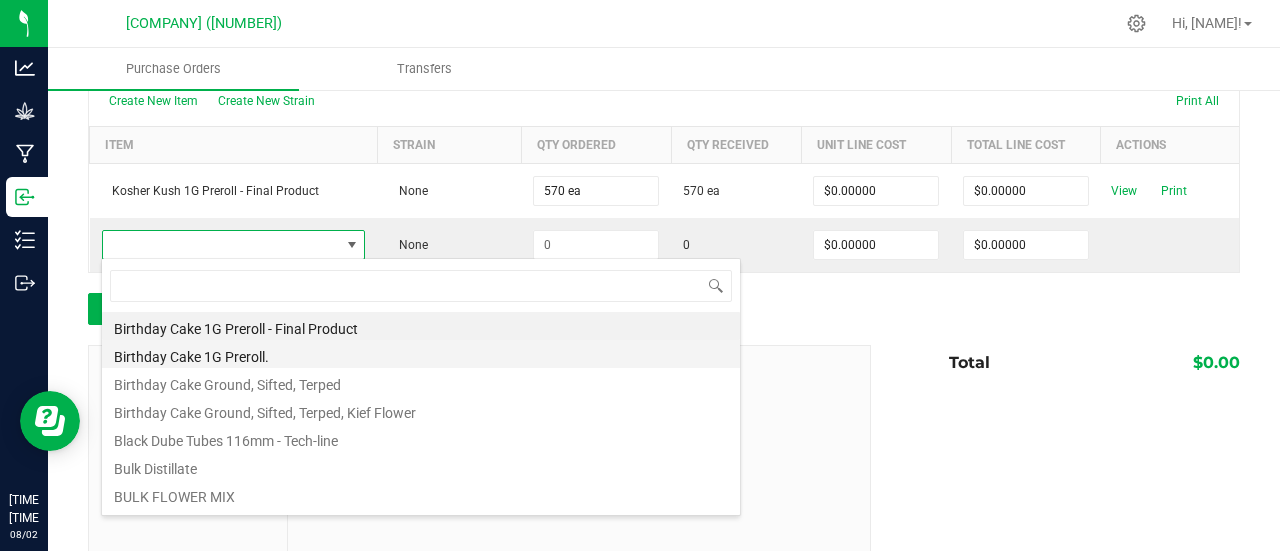 click on "Birthday Cake 1G Preroll." at bounding box center (421, 354) 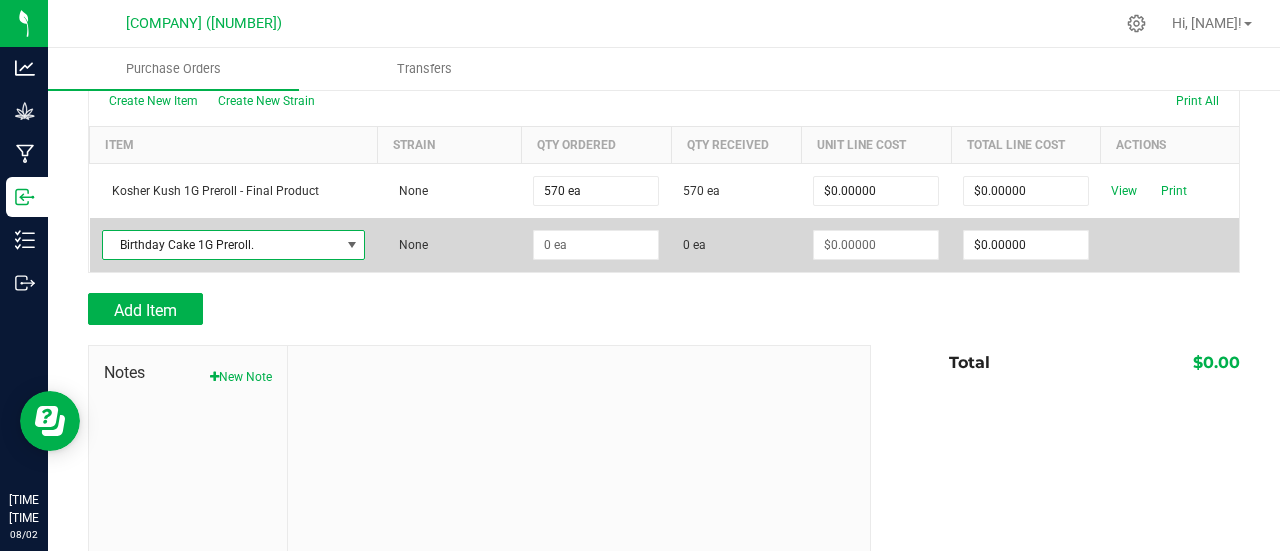 click at bounding box center [352, 245] 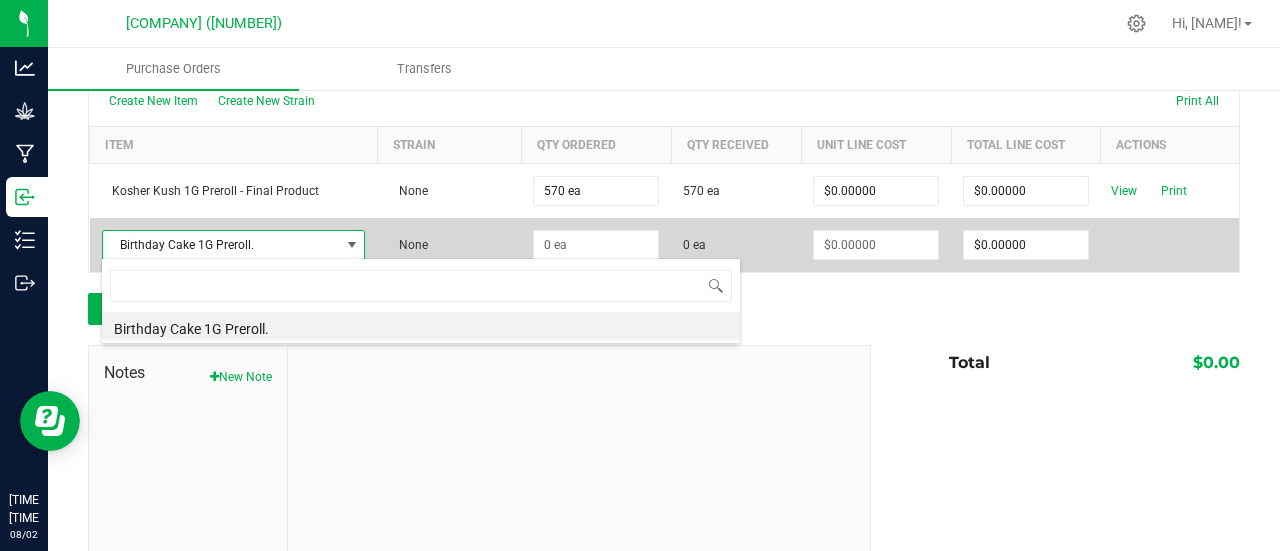 scroll, scrollTop: 99970, scrollLeft: 99739, axis: both 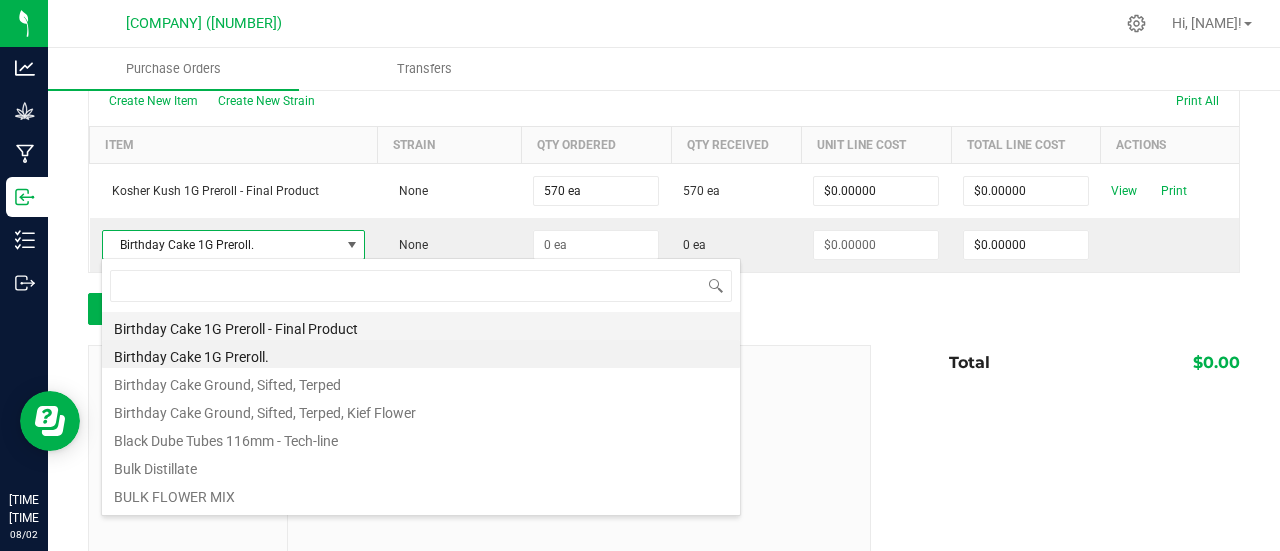 click on "Birthday Cake 1G Preroll - Final Product" at bounding box center [421, 326] 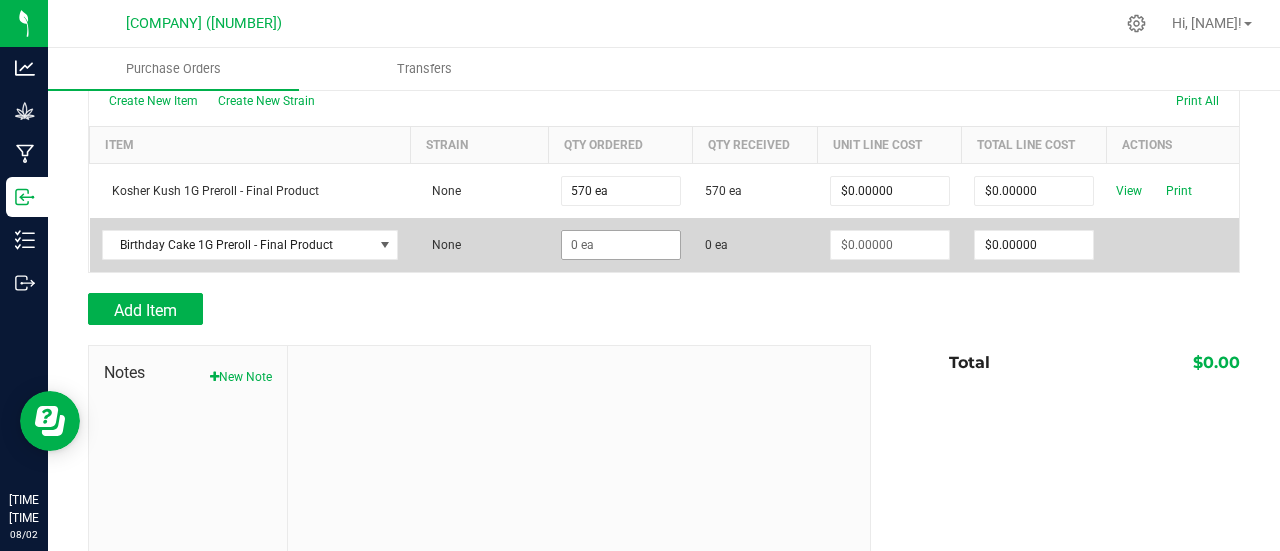 drag, startPoint x: 615, startPoint y: 260, endPoint x: 597, endPoint y: 241, distance: 26.172504 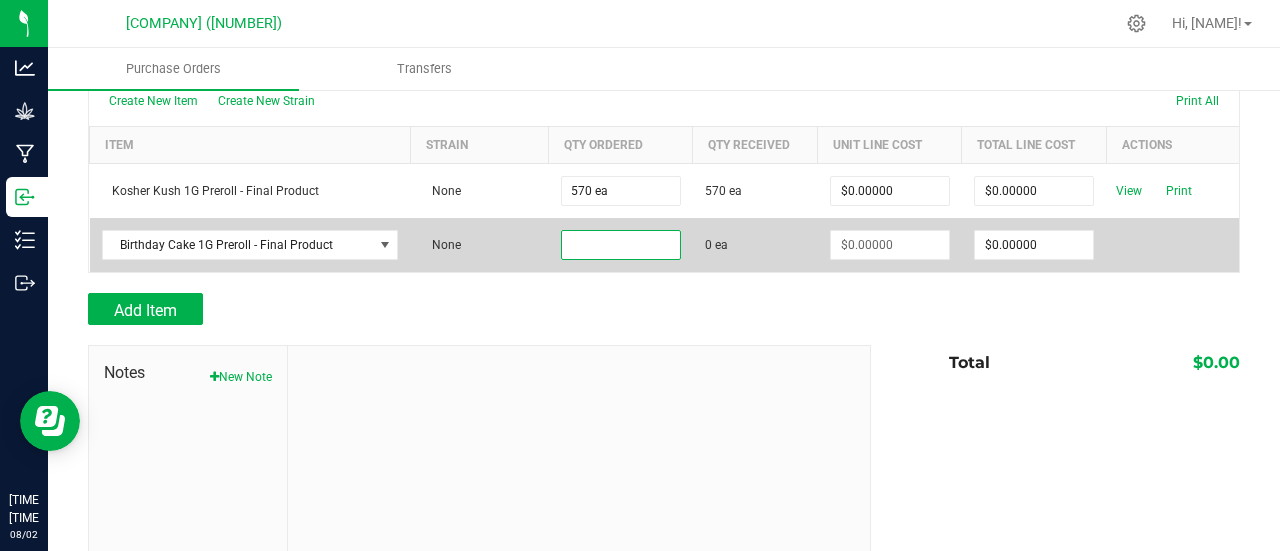 click at bounding box center (621, 245) 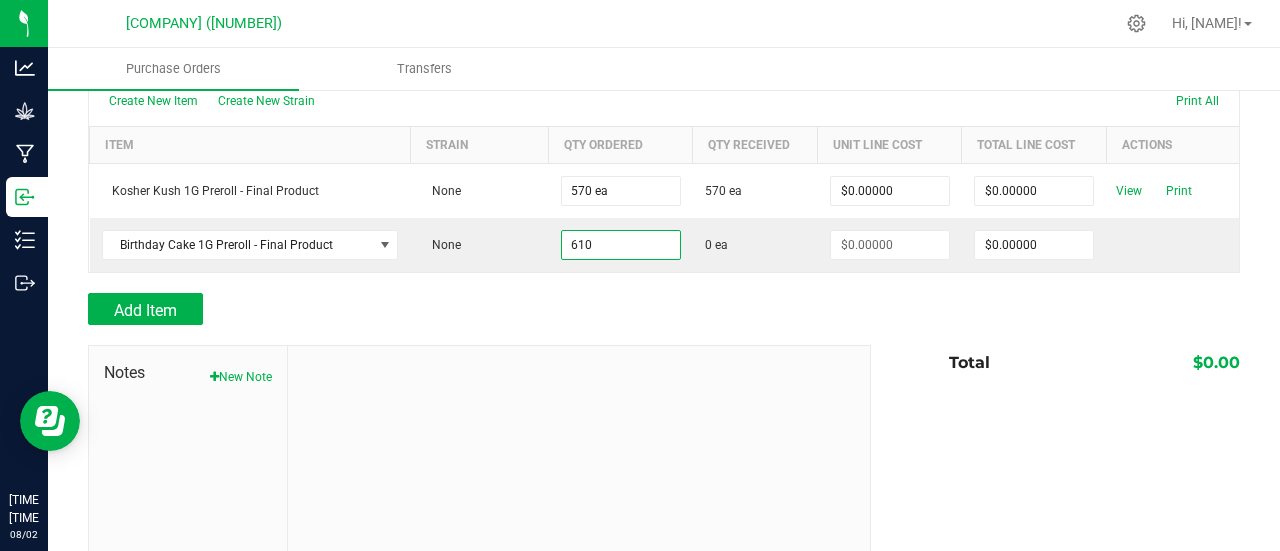 type on "610 ea" 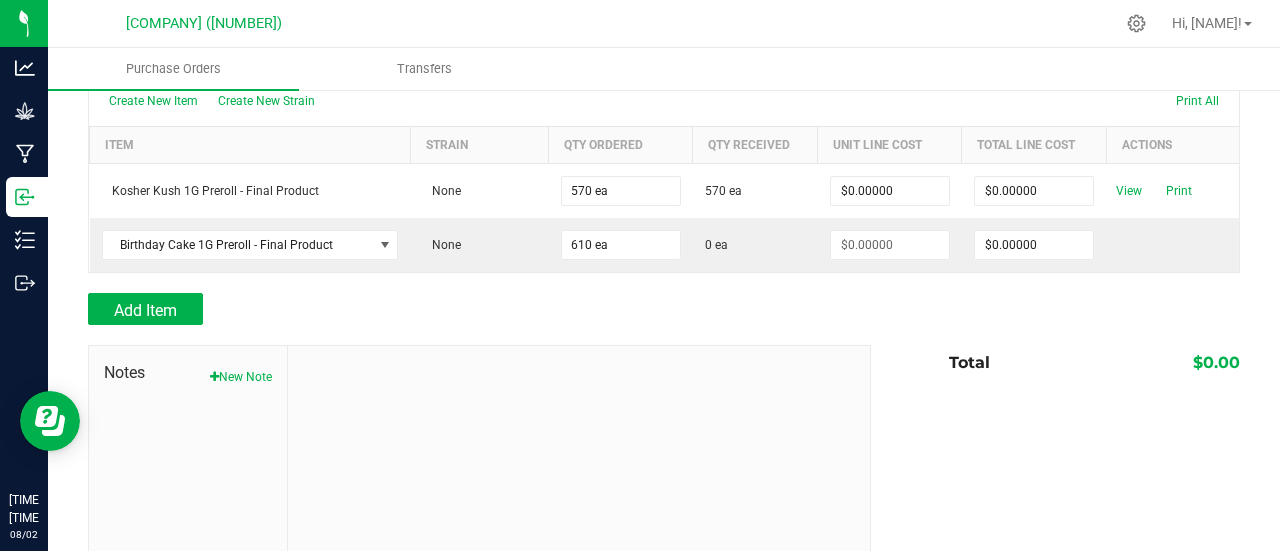 click at bounding box center [579, 480] 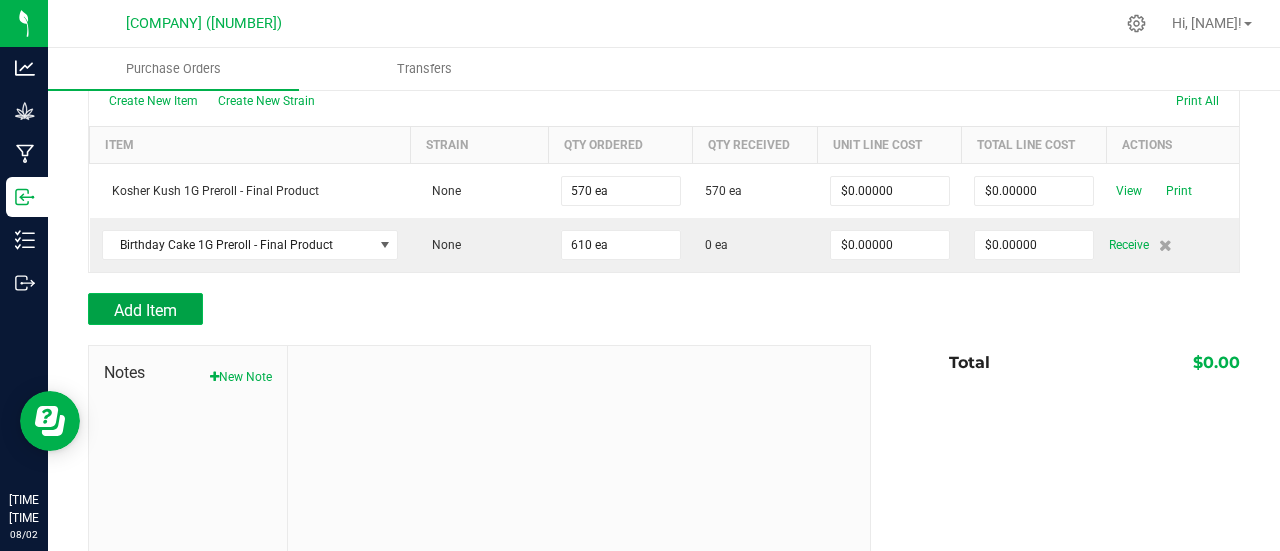 click on "Add Item" at bounding box center (145, 310) 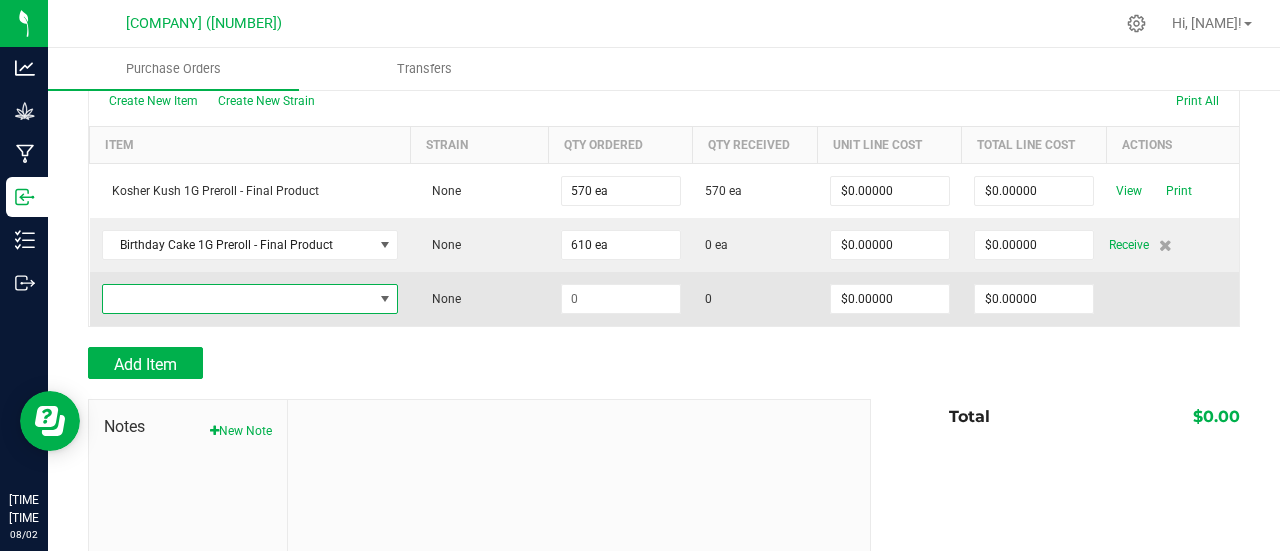 click at bounding box center [385, 299] 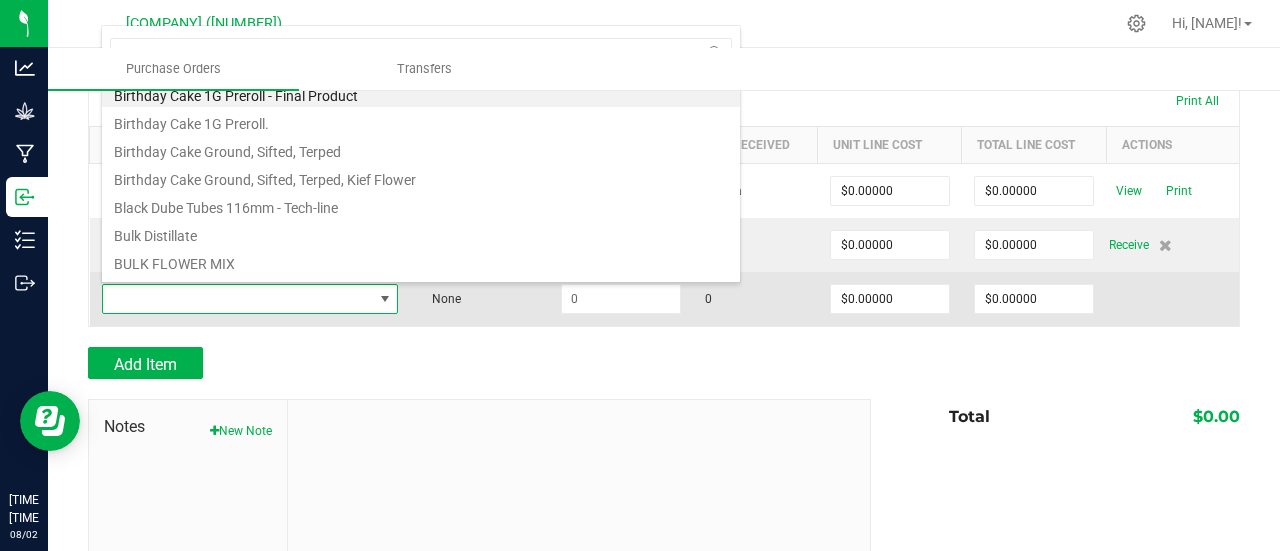scroll, scrollTop: 99970, scrollLeft: 99710, axis: both 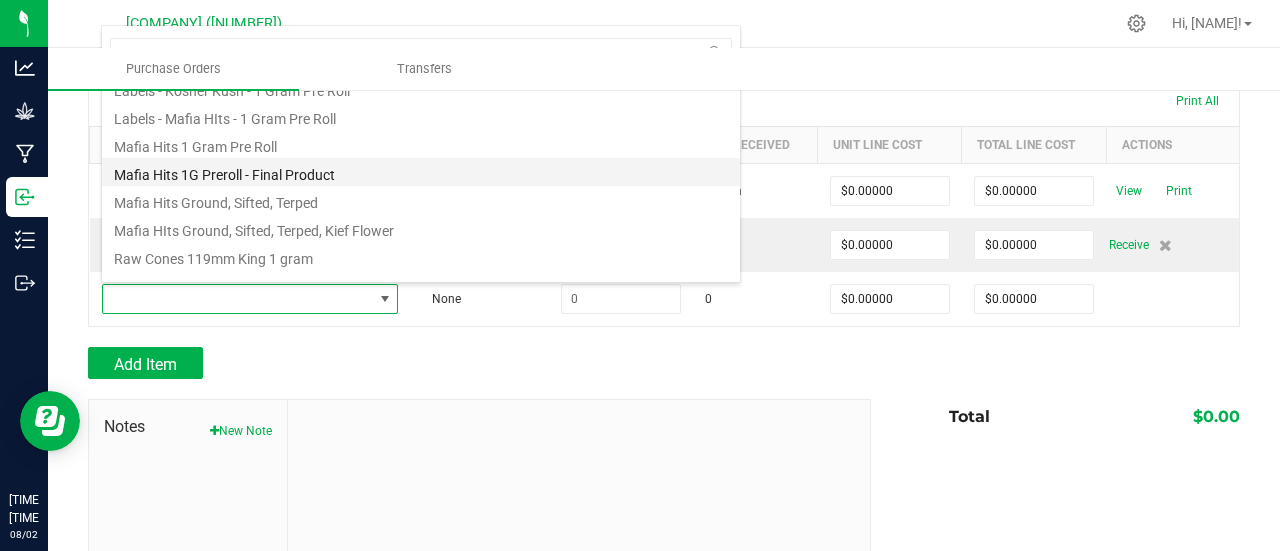click on "Mafia Hits 1G Preroll - Final Product" at bounding box center (421, 172) 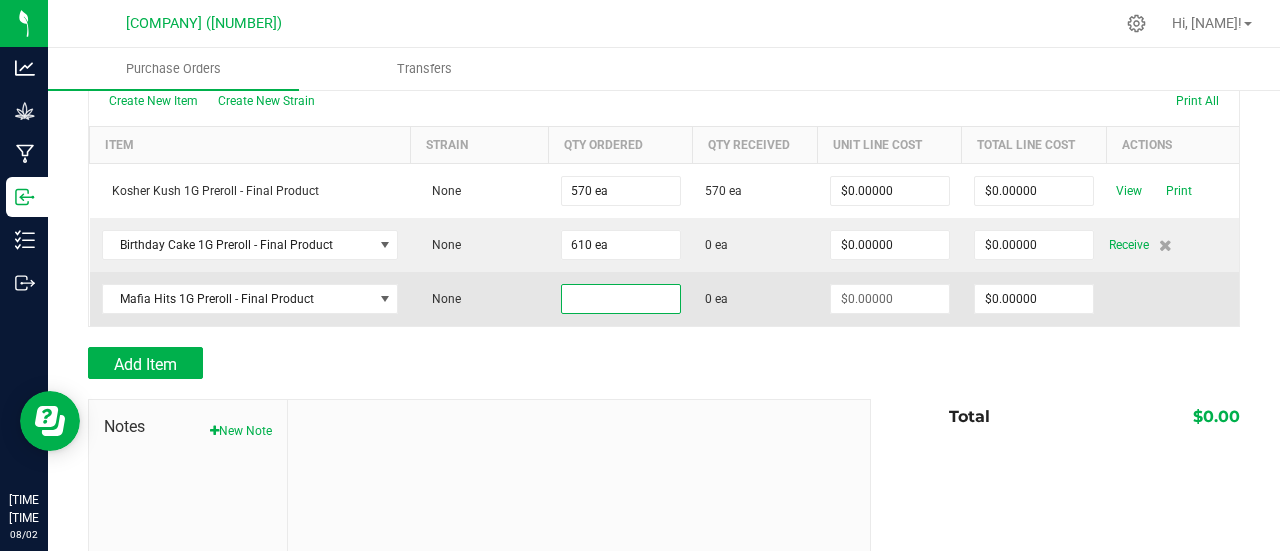 click at bounding box center [621, 299] 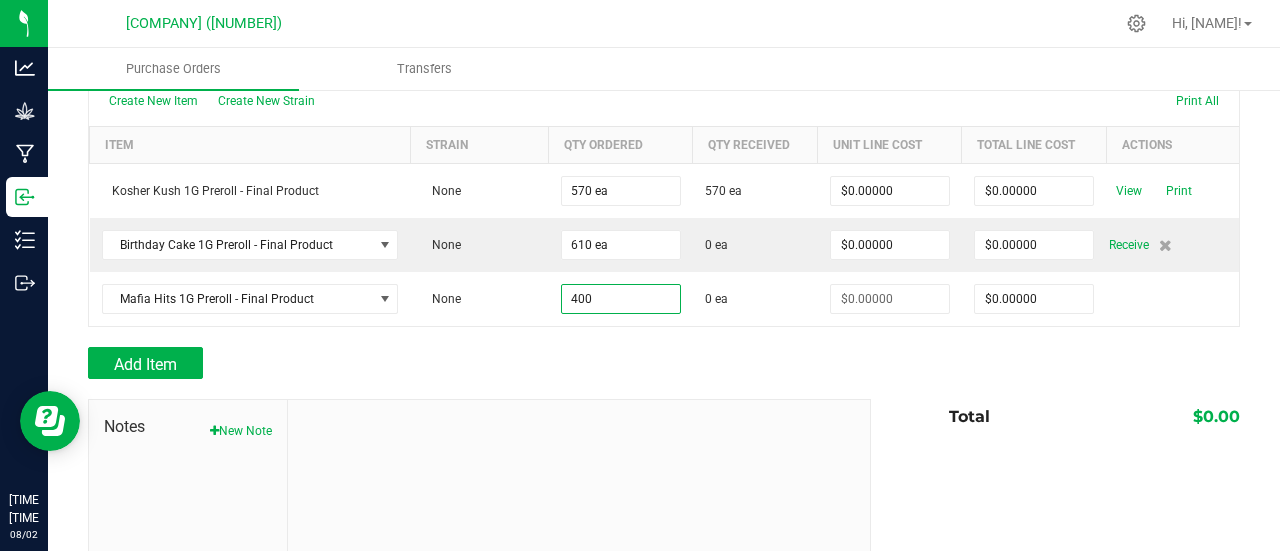 type on "400 ea" 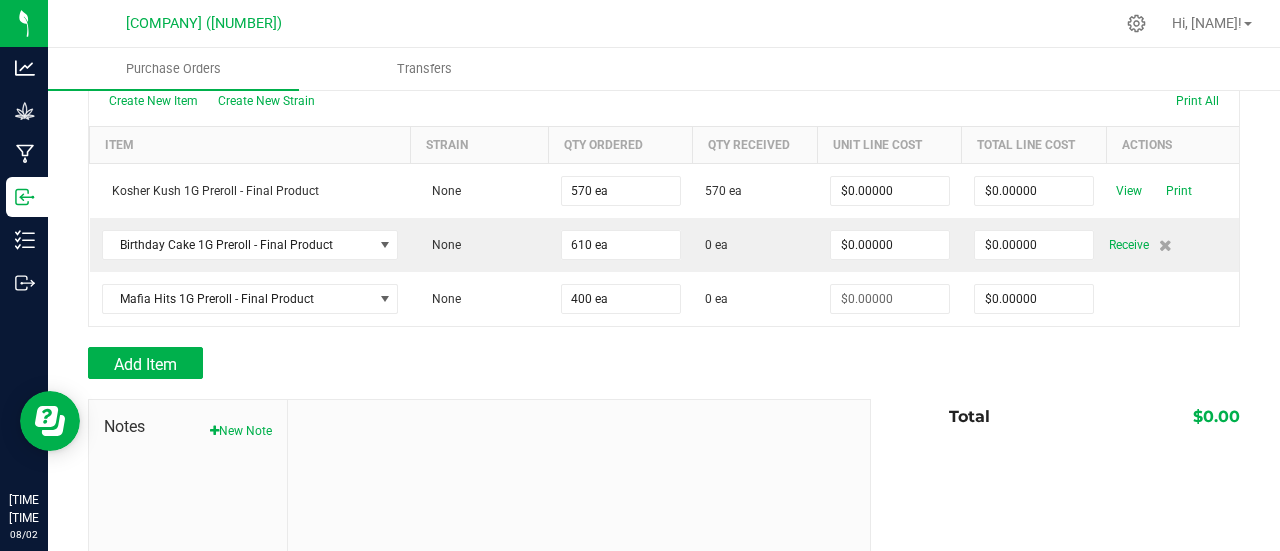 click on "Add Item" at bounding box center (472, 363) 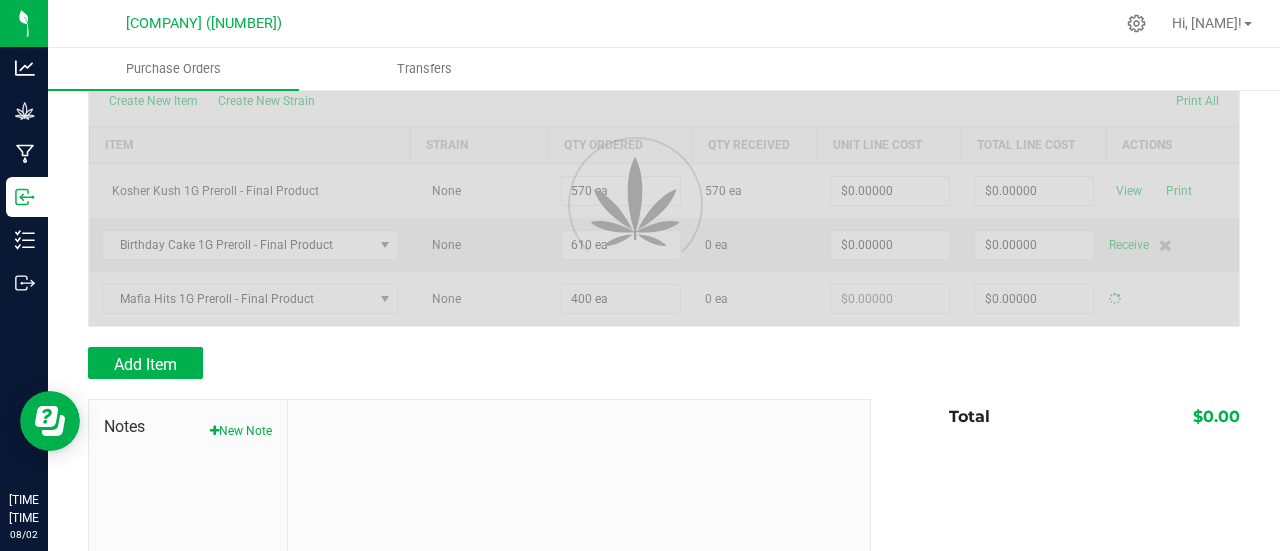 type on "$0.00000" 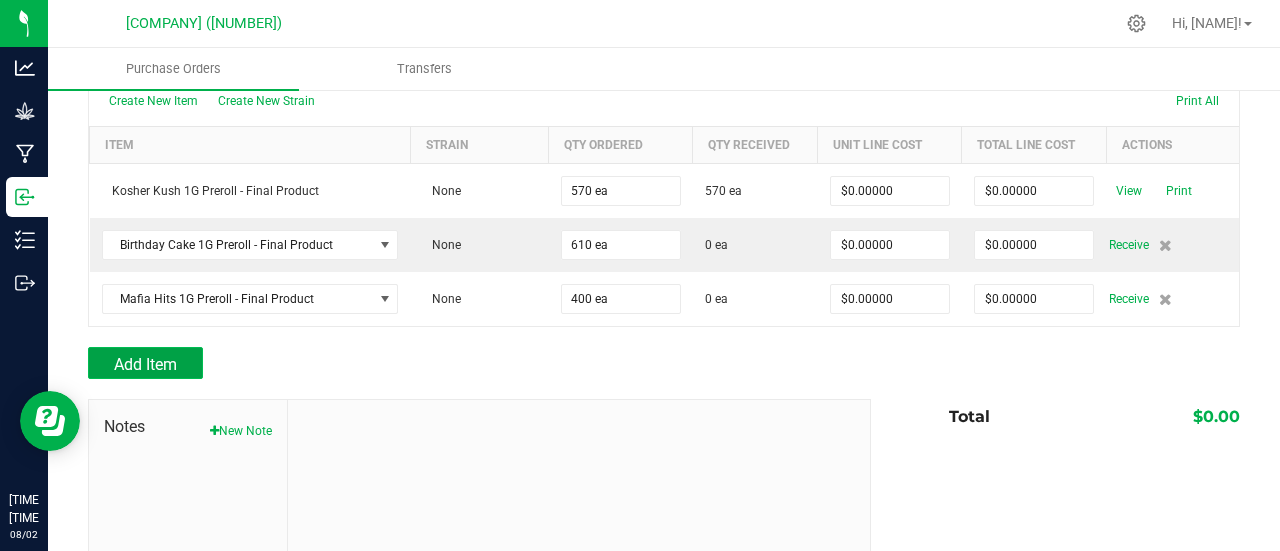 click on "Add Item" at bounding box center (145, 364) 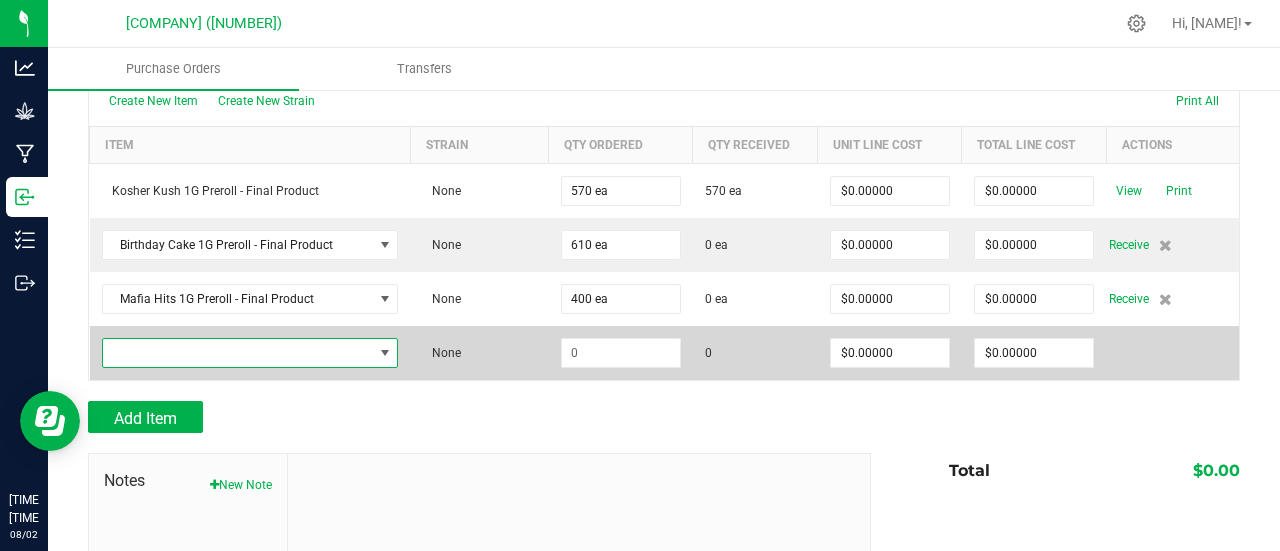 click at bounding box center (385, 353) 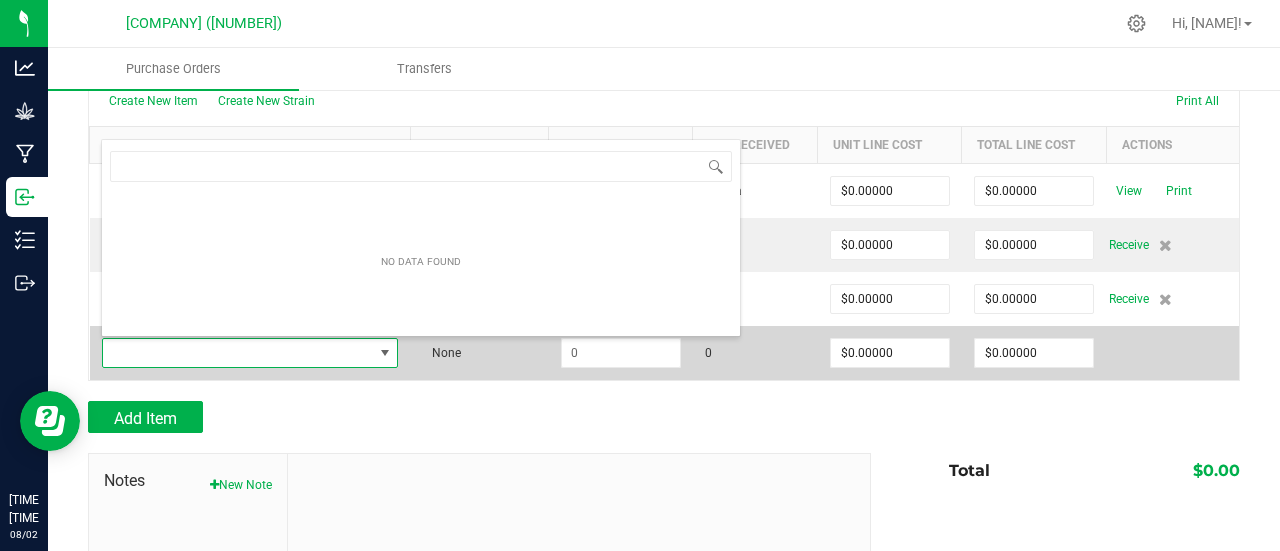 scroll, scrollTop: 99970, scrollLeft: 99710, axis: both 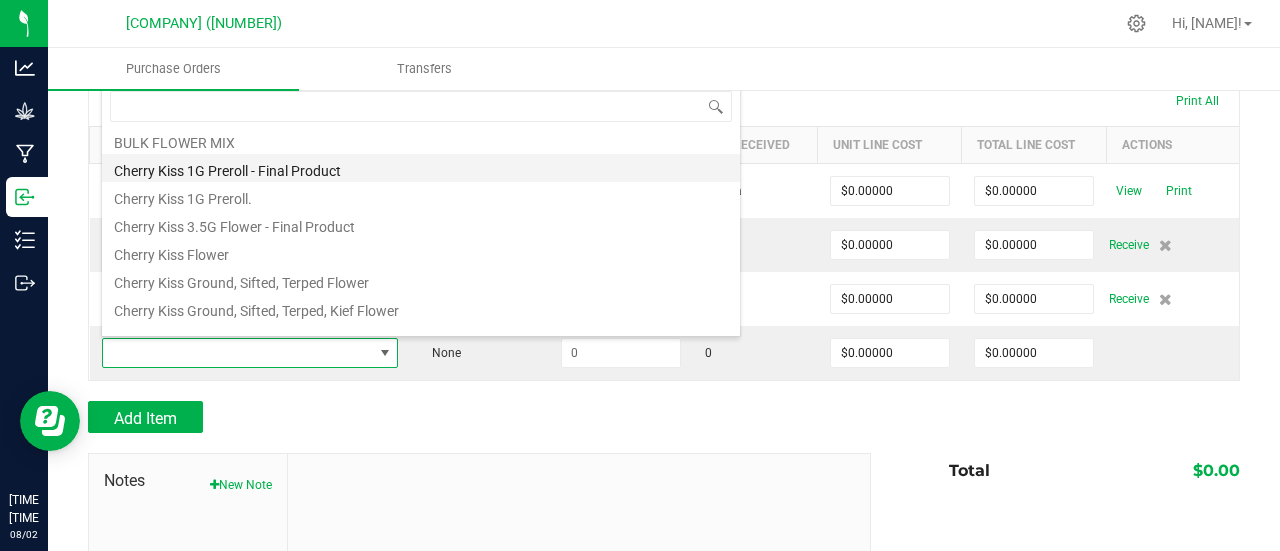 click on "Cherry Kiss 1G Preroll - Final Product" at bounding box center (421, 168) 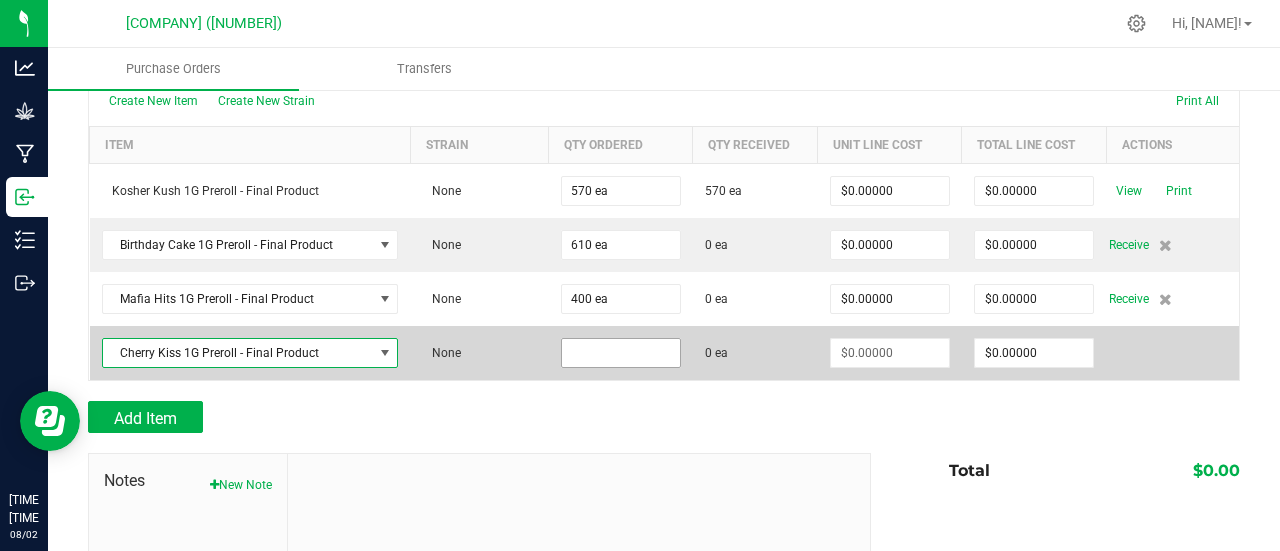 click at bounding box center (621, 353) 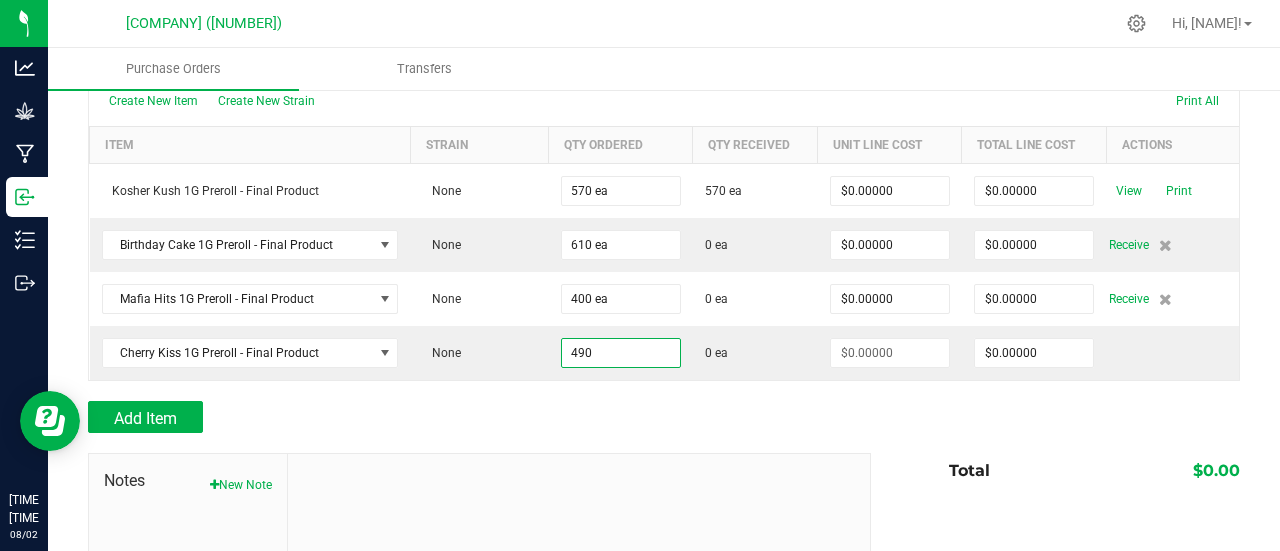 type on "490 ea" 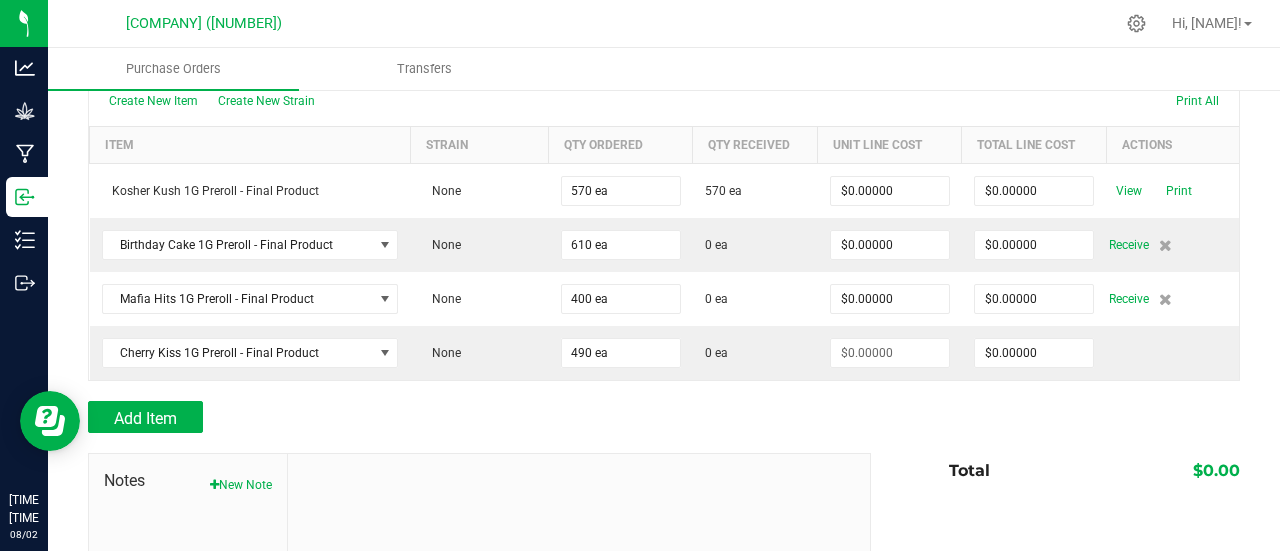 click on "Add Item" at bounding box center [472, 417] 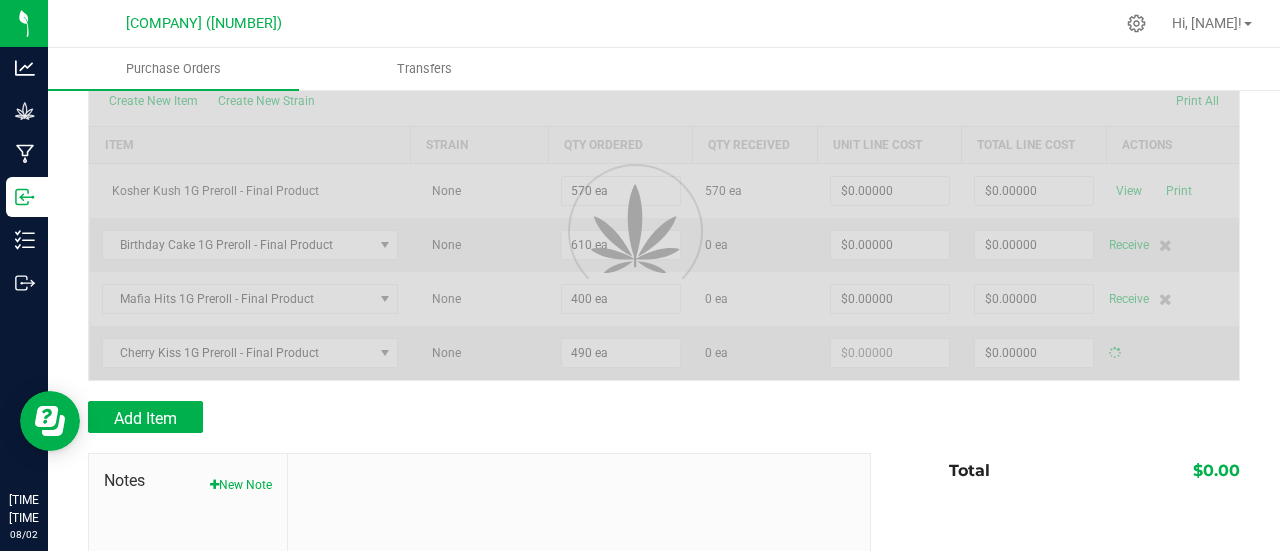 type on "$0.00000" 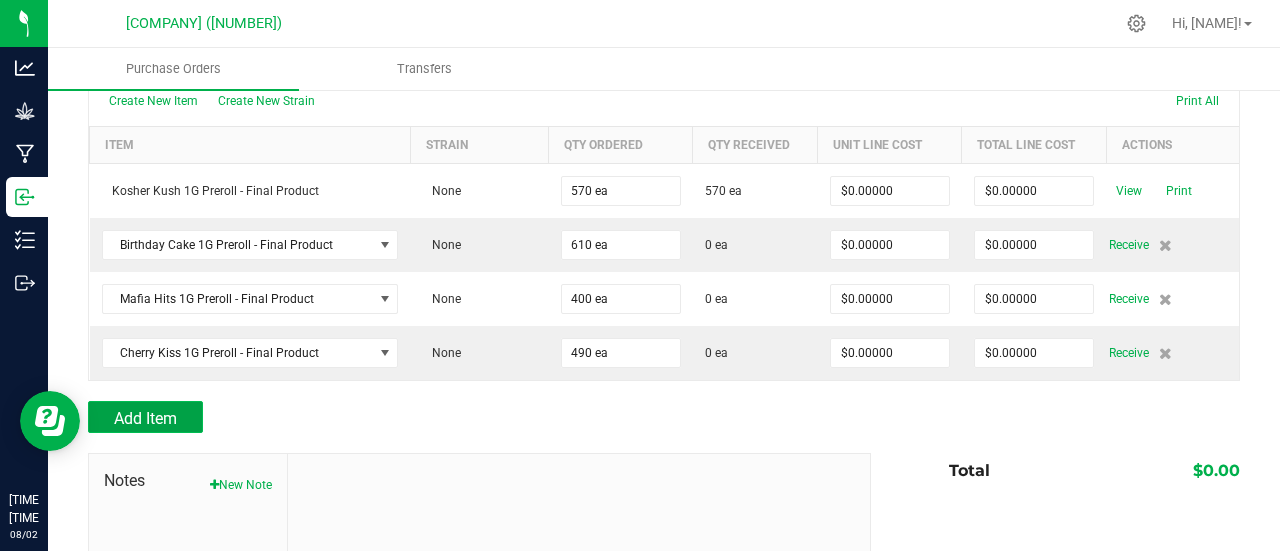click on "Add Item" at bounding box center (145, 418) 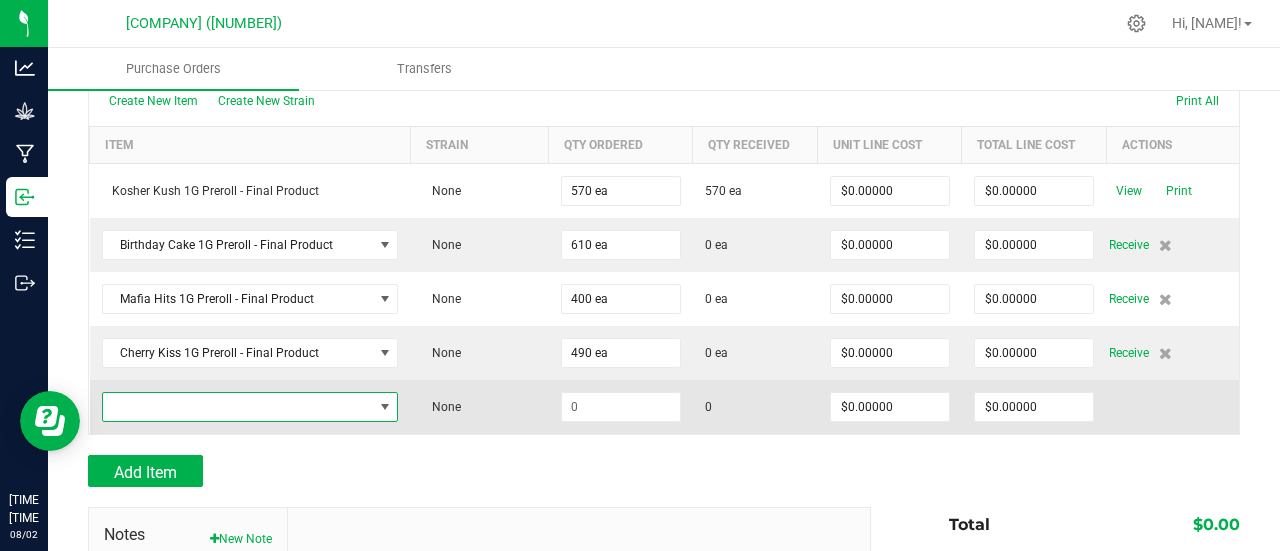 click at bounding box center [385, 407] 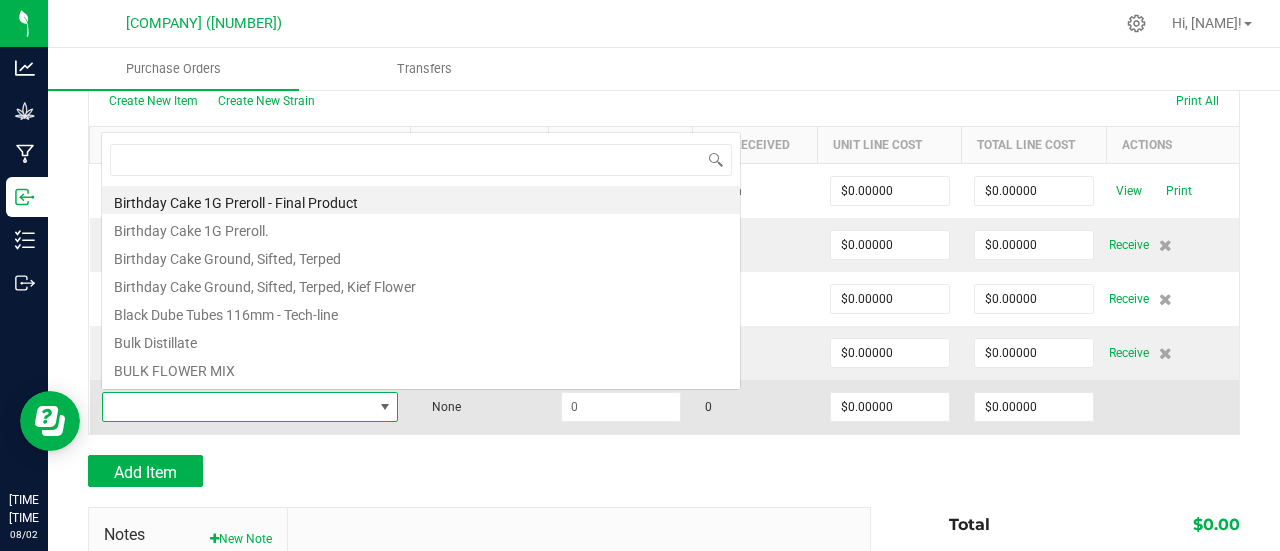 scroll, scrollTop: 0, scrollLeft: 0, axis: both 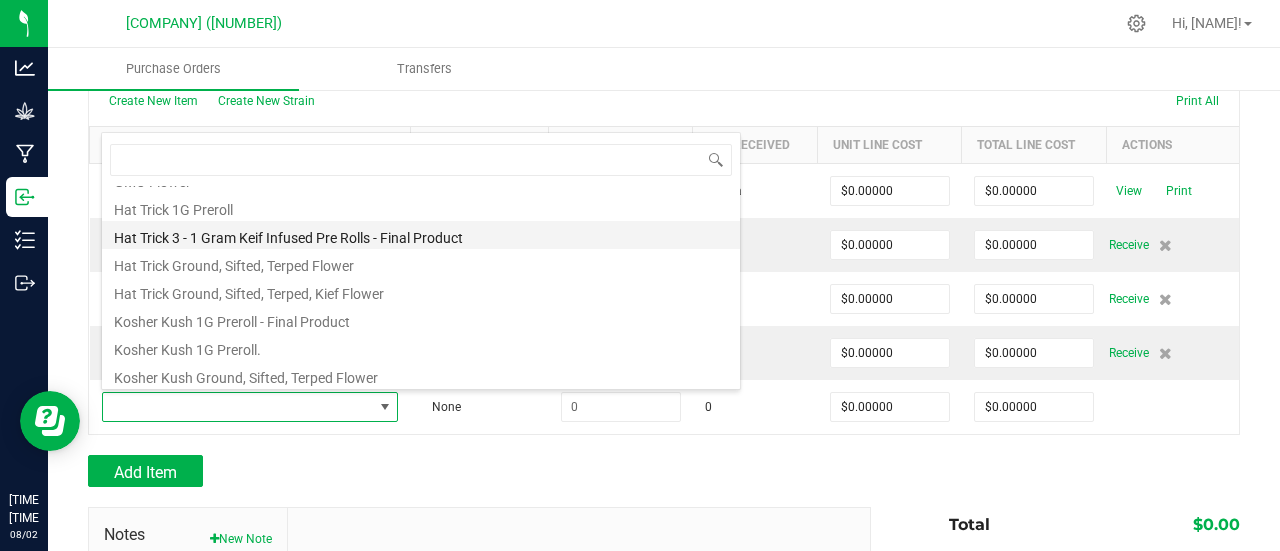 click on "Hat Trick 3 - 1 Gram Keif Infused Pre Rolls - Final Product" at bounding box center (421, 235) 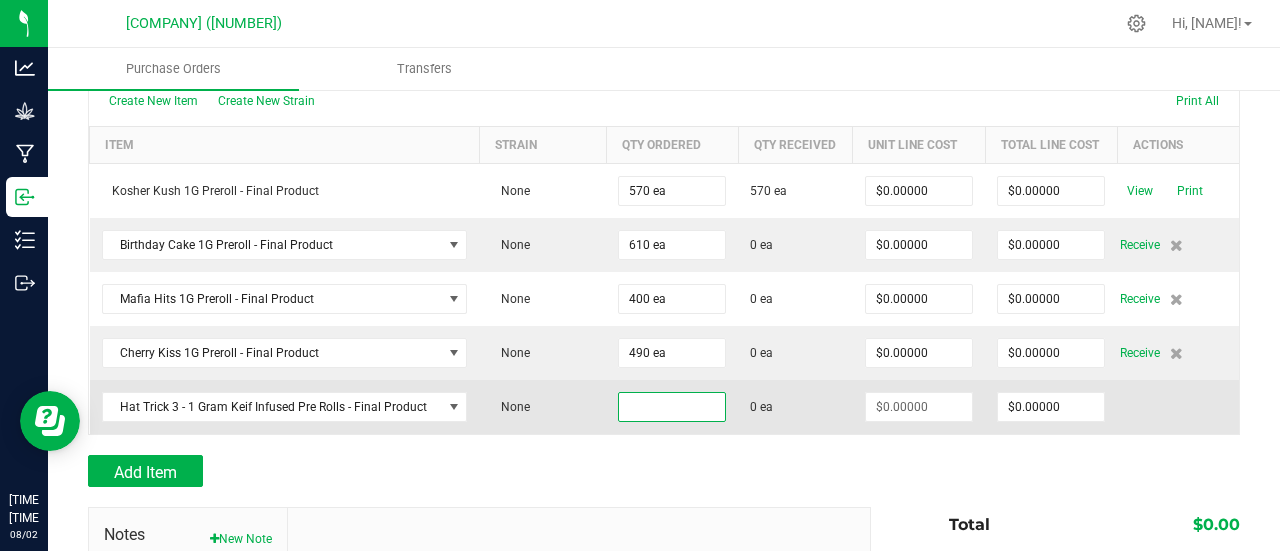click at bounding box center [672, 407] 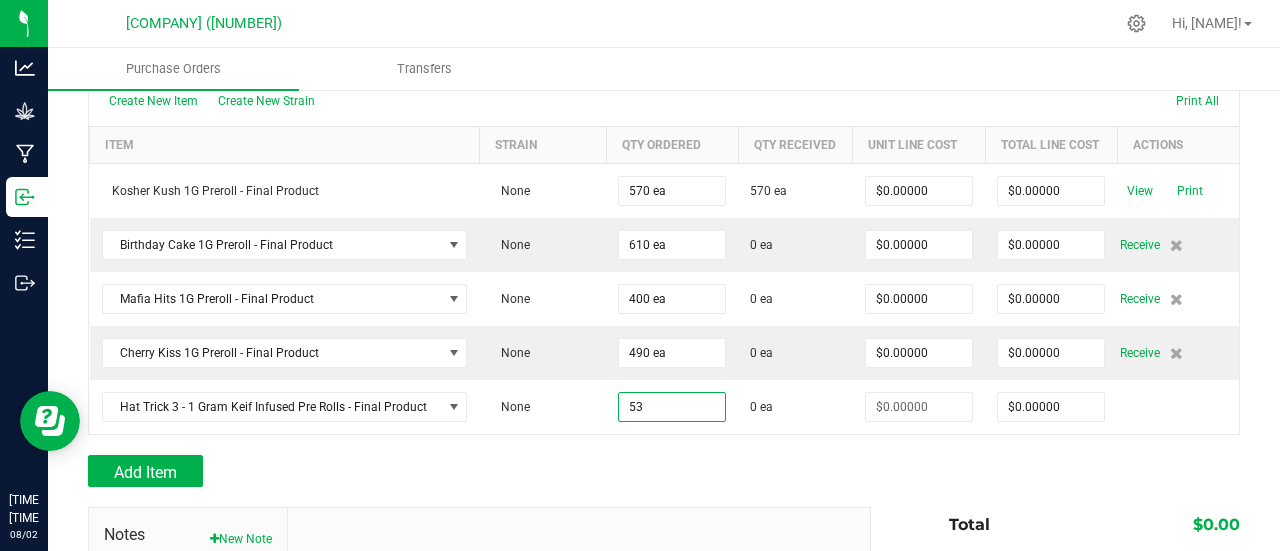 type on "53 ea" 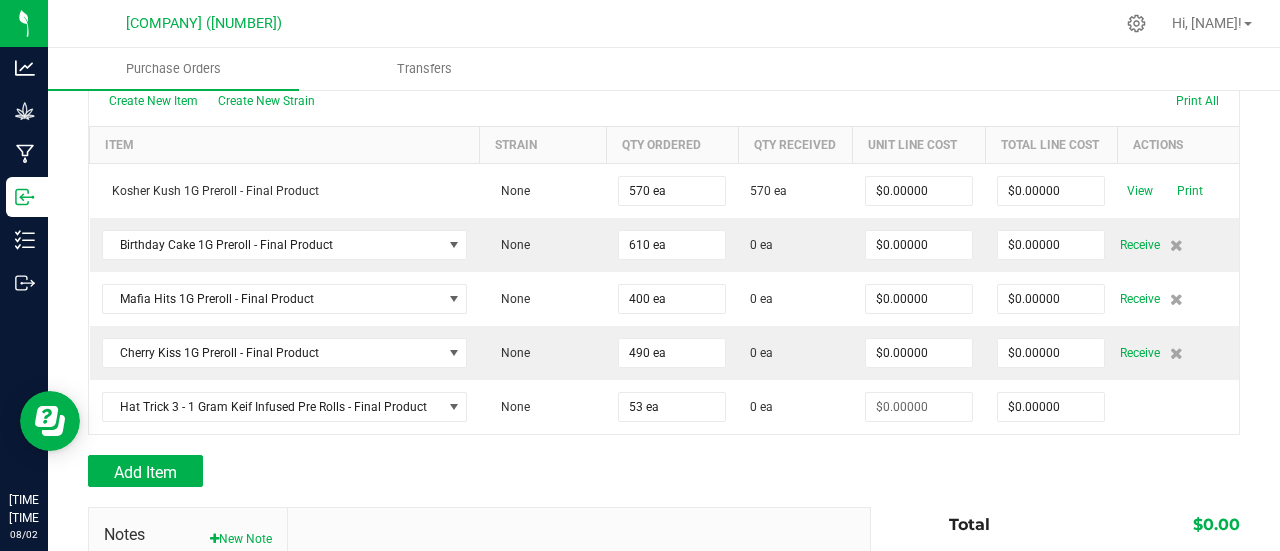 click at bounding box center (664, 445) 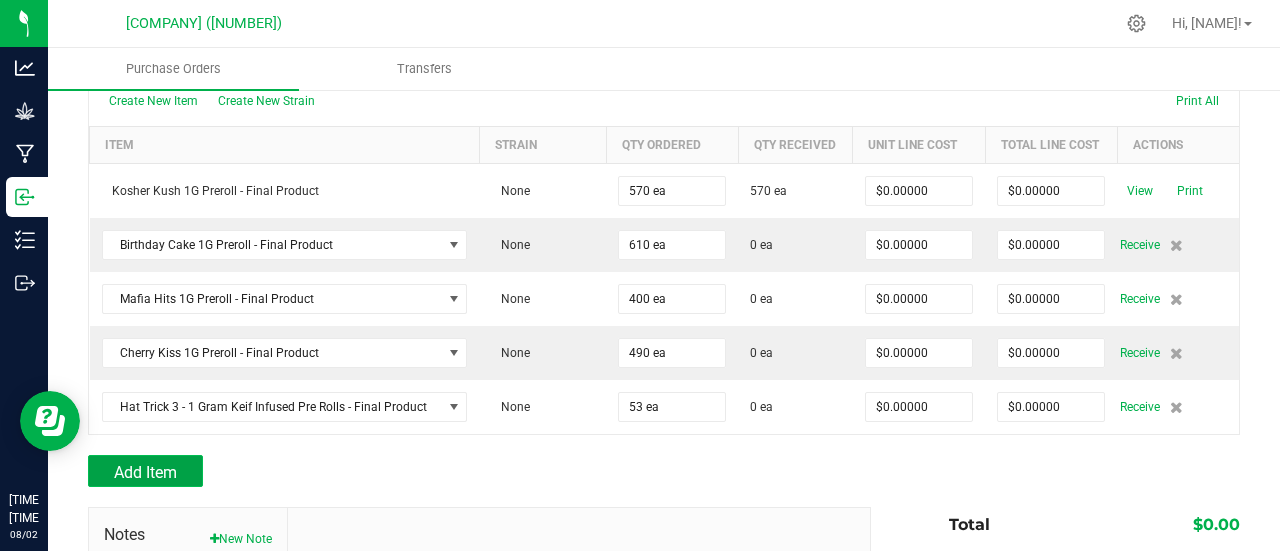 click on "Add Item" at bounding box center (145, 472) 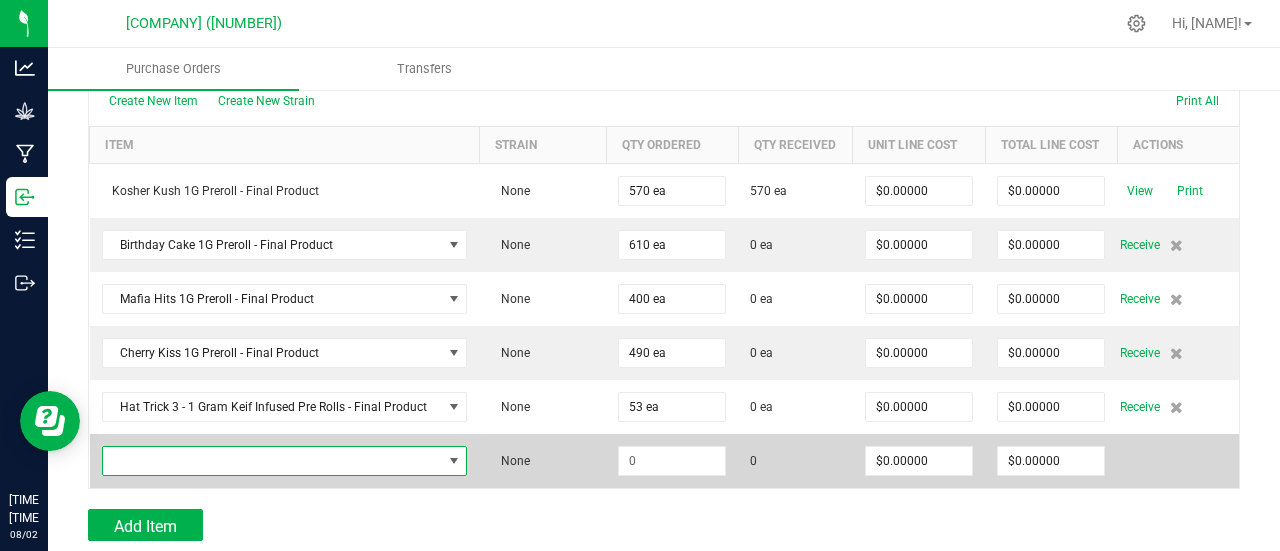 click at bounding box center (454, 461) 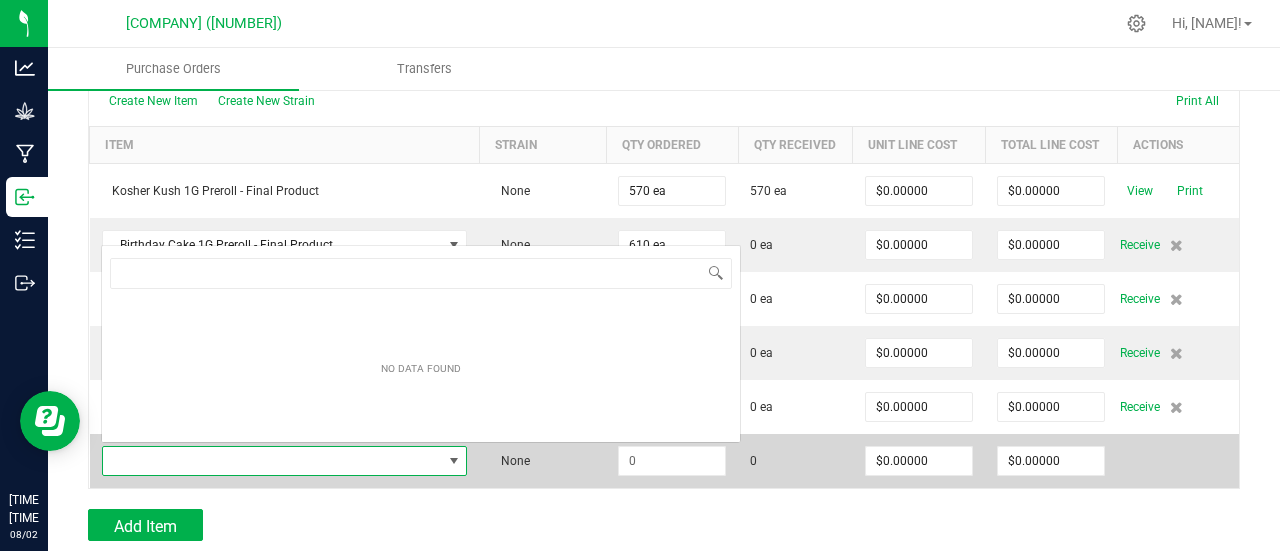 scroll, scrollTop: 0, scrollLeft: 0, axis: both 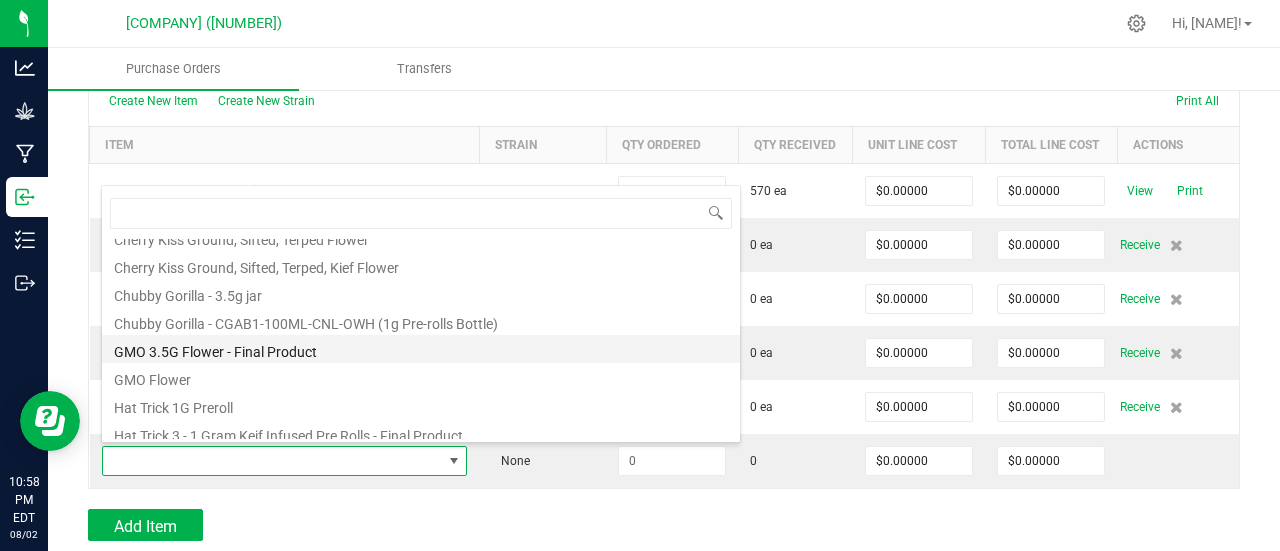 click on "GMO 3.5G Flower - Final Product" at bounding box center [421, 349] 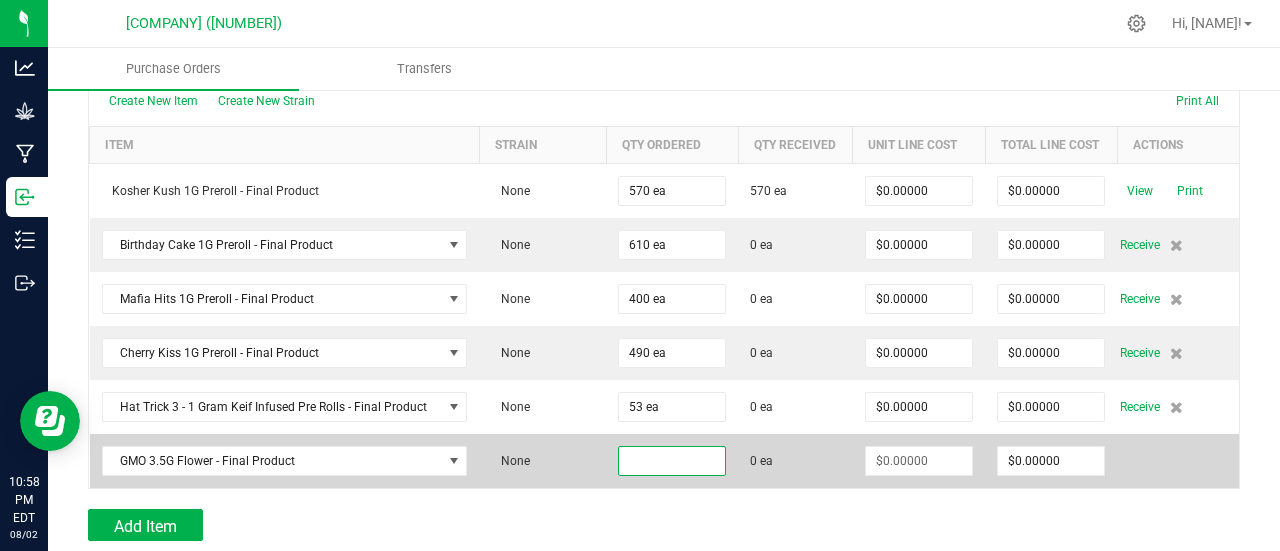 click at bounding box center [672, 461] 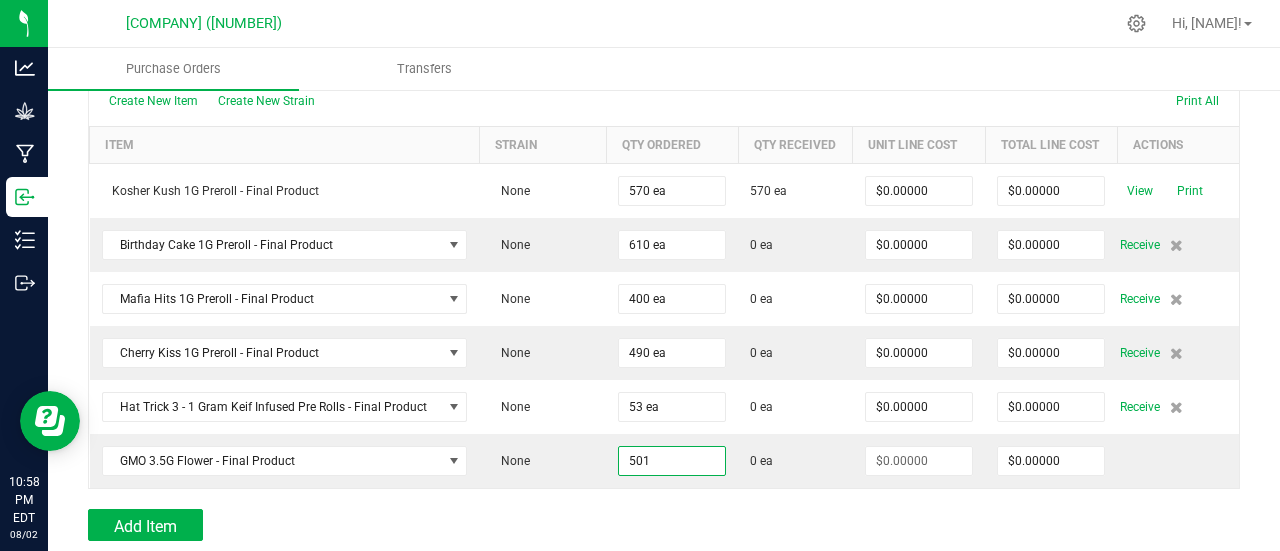 type on "501 ea" 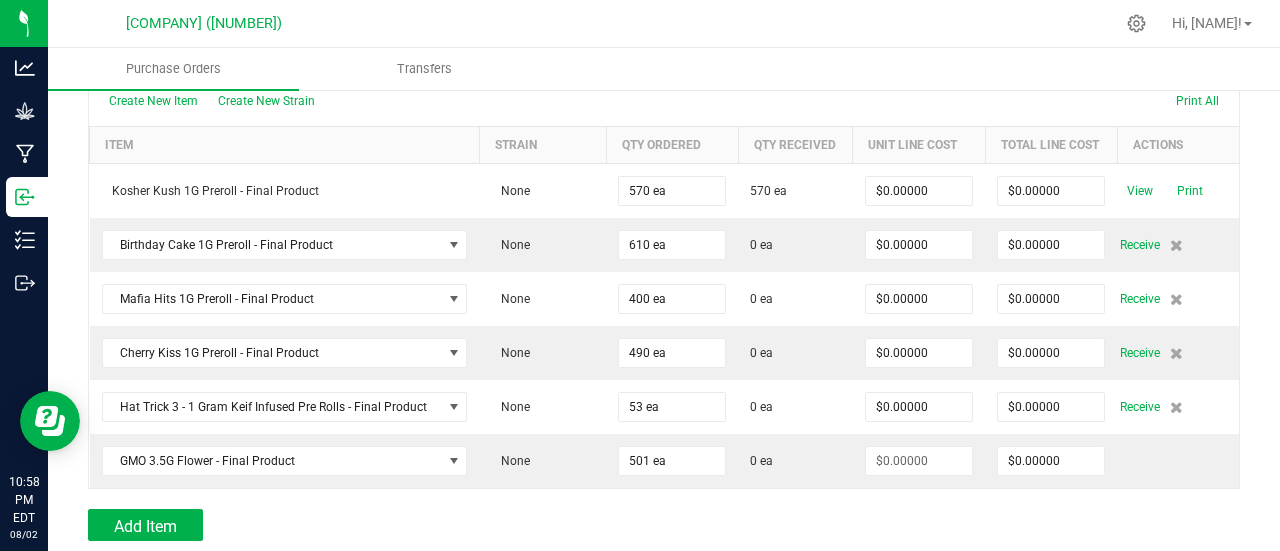 click on "Create New Item Create New Strain Print All Item Strain Qty Ordered Qty Received Unit Line Cost Total Line Cost Actions Kosher Kush 1G Preroll - Final Product  None  570 ea  570 ea  $0.00000 $0.00000  View   Print  Birthday Cake 1G Preroll - Final Product  None  610 ea  0 ea  $0.00000 $0.00000  Receive  Mafia Hits 1G Preroll - Final Product  None  400 ea  0 ea  $0.00000 $0.00000  Receive  Cherry Kiss 1G Preroll - Final Product  None  490 ea  0 ea  $0.00000 $0.00000  Receive  Hat Trick 3 - 1 Gram Keif Infused Pre Rolls - Final Product  None  53 ea  0 ea  $0.00000 $0.00000  Receive  GMO 3.5G Flower - Final Product  None  501 ea  0 ea  $0.00000 $0.00000" at bounding box center [664, 282] 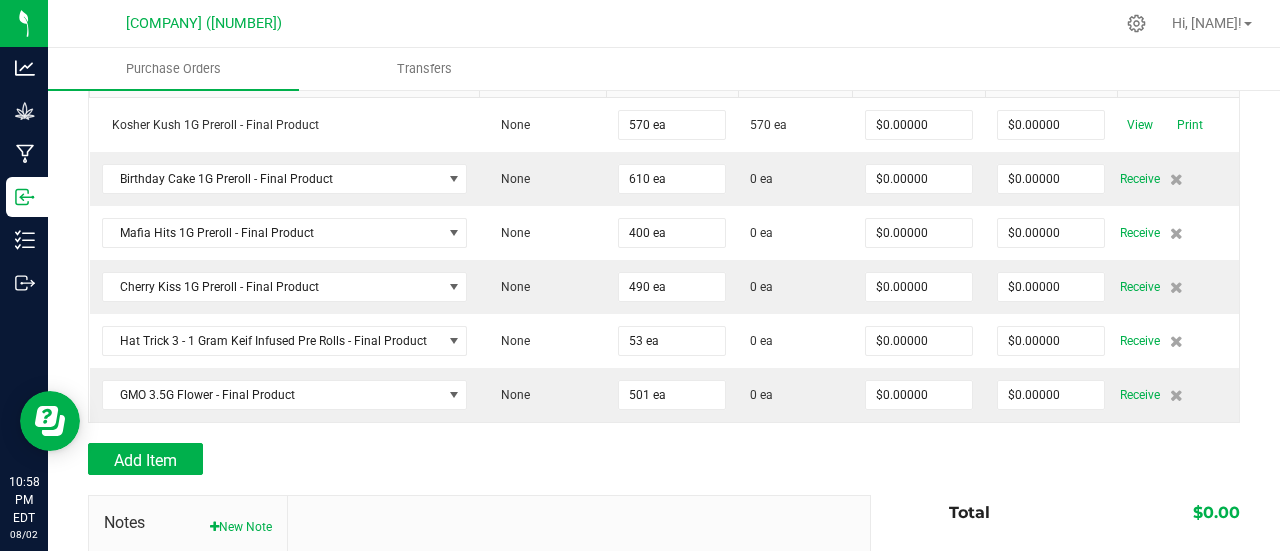scroll, scrollTop: 320, scrollLeft: 0, axis: vertical 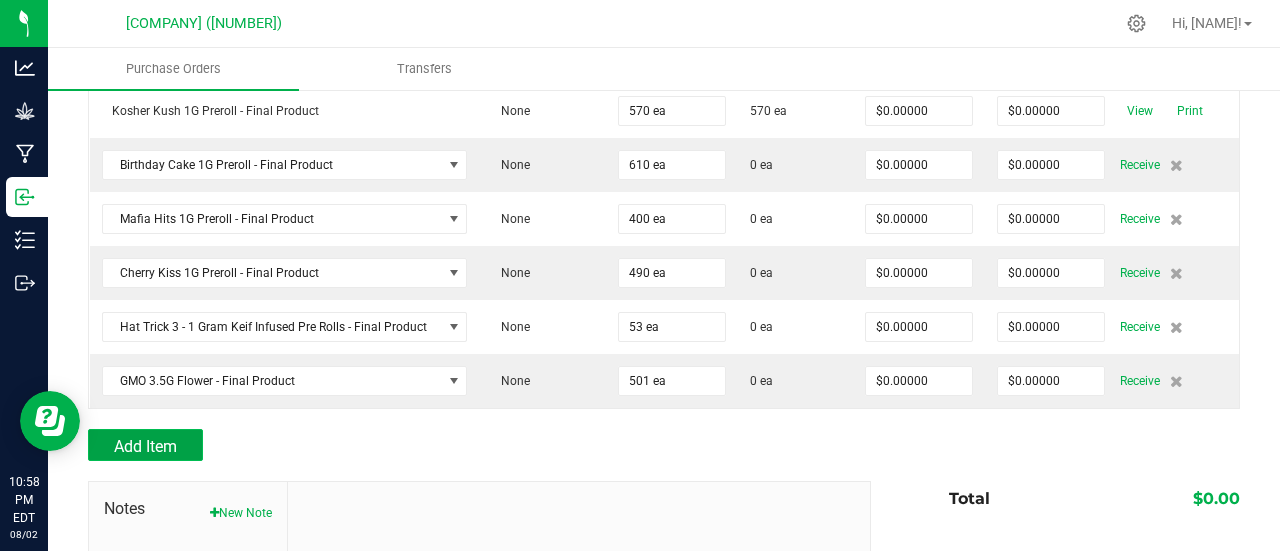 click on "Add Item" at bounding box center [145, 446] 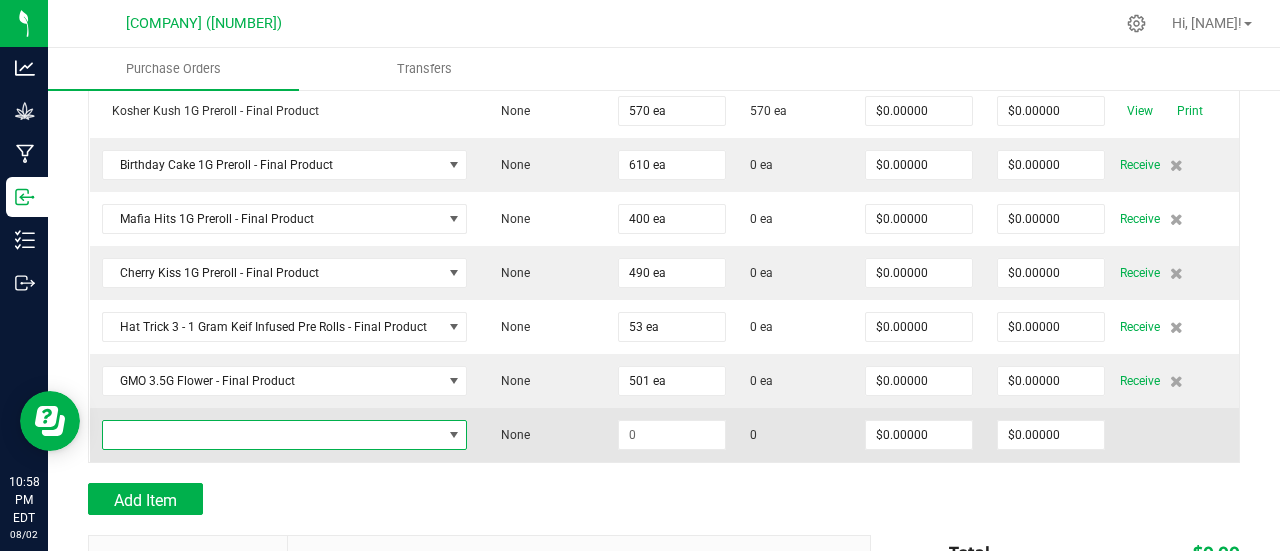 click at bounding box center [454, 435] 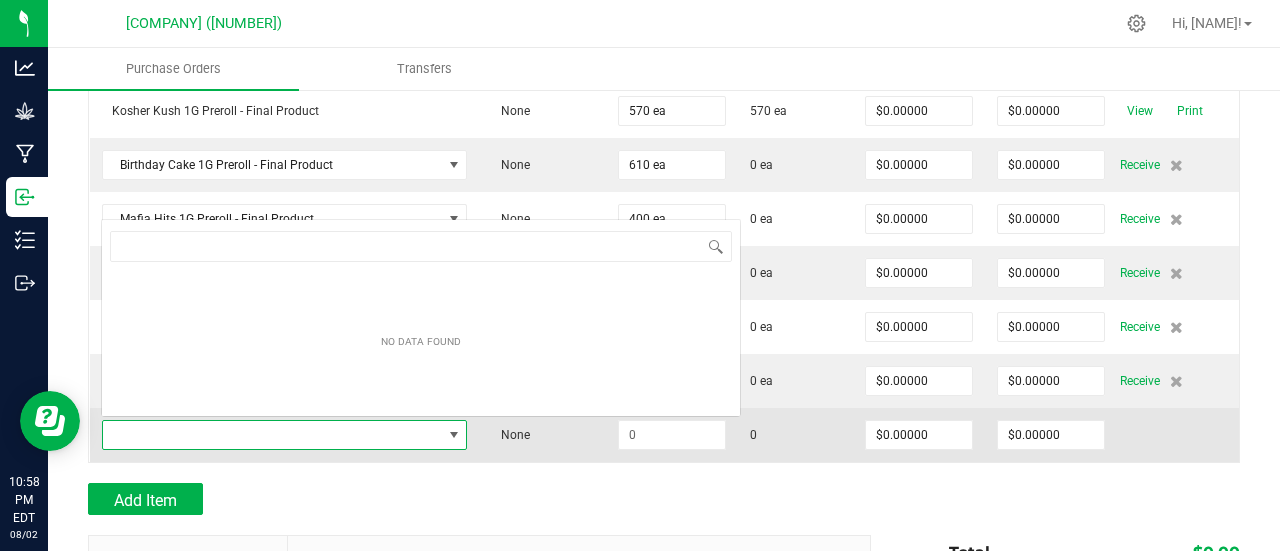 scroll, scrollTop: 0, scrollLeft: 0, axis: both 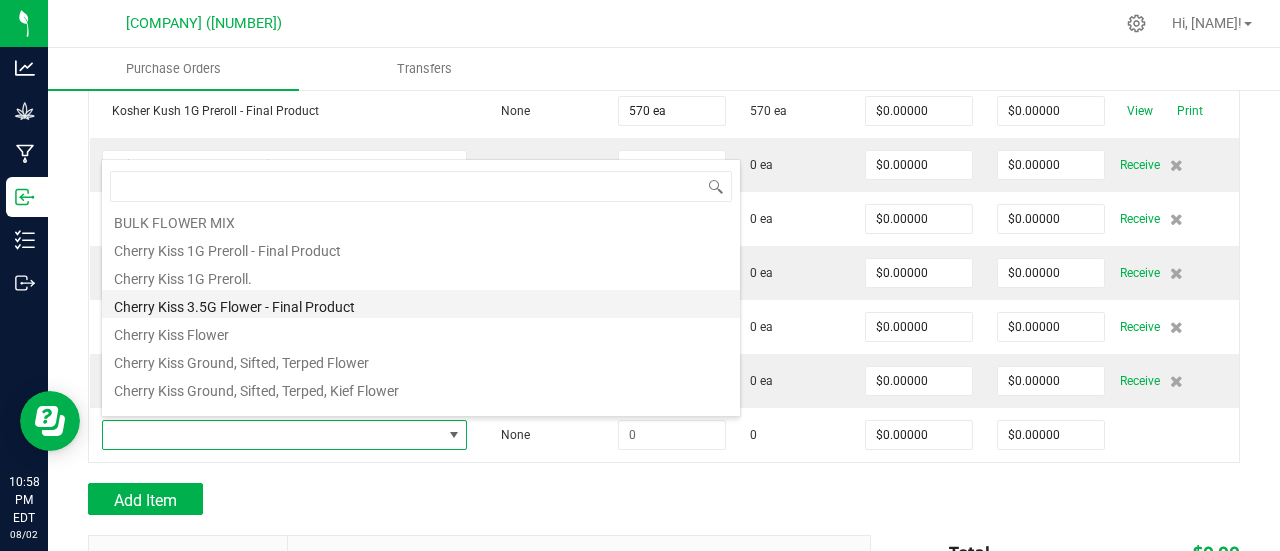 click on "Cherry Kiss 3.5G Flower - Final Product" at bounding box center [421, 304] 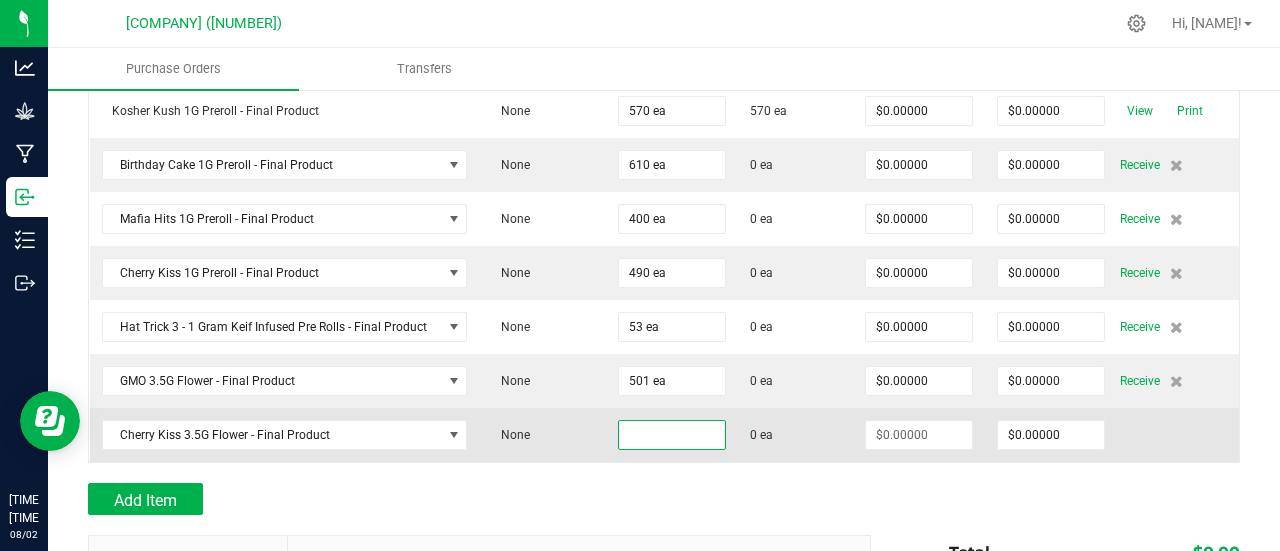 click at bounding box center (672, 435) 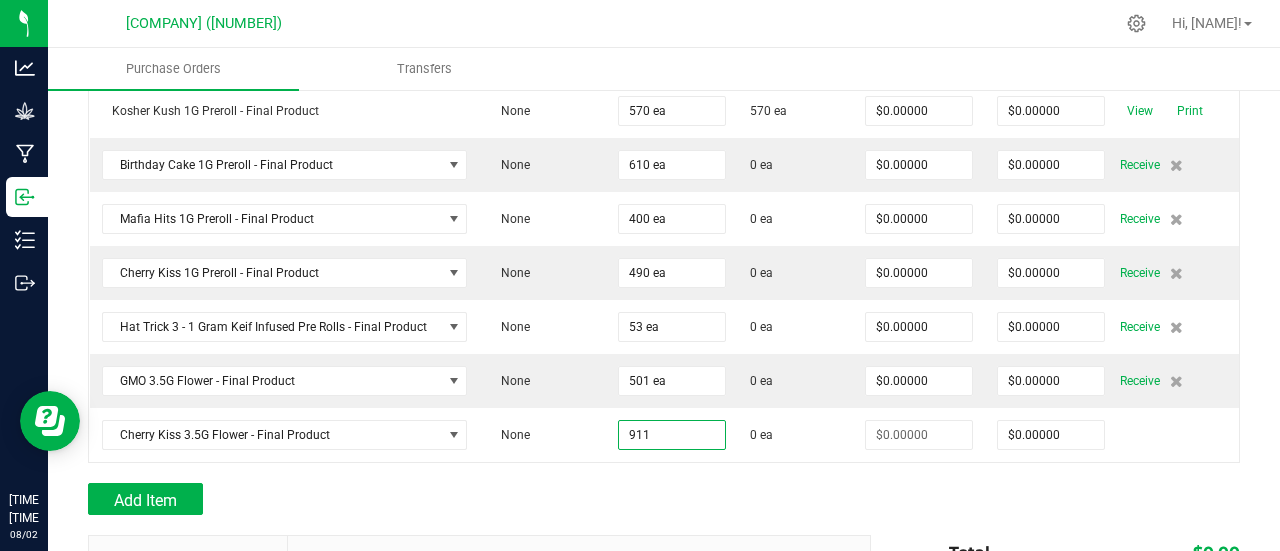 type on "911 ea" 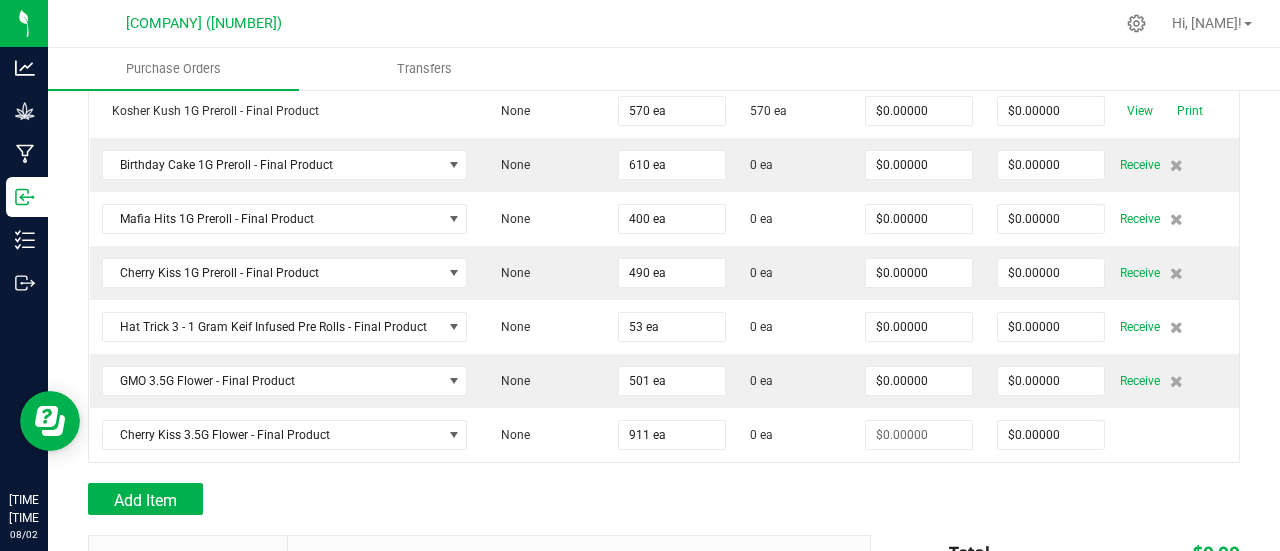 click on "Add Item" at bounding box center (472, 499) 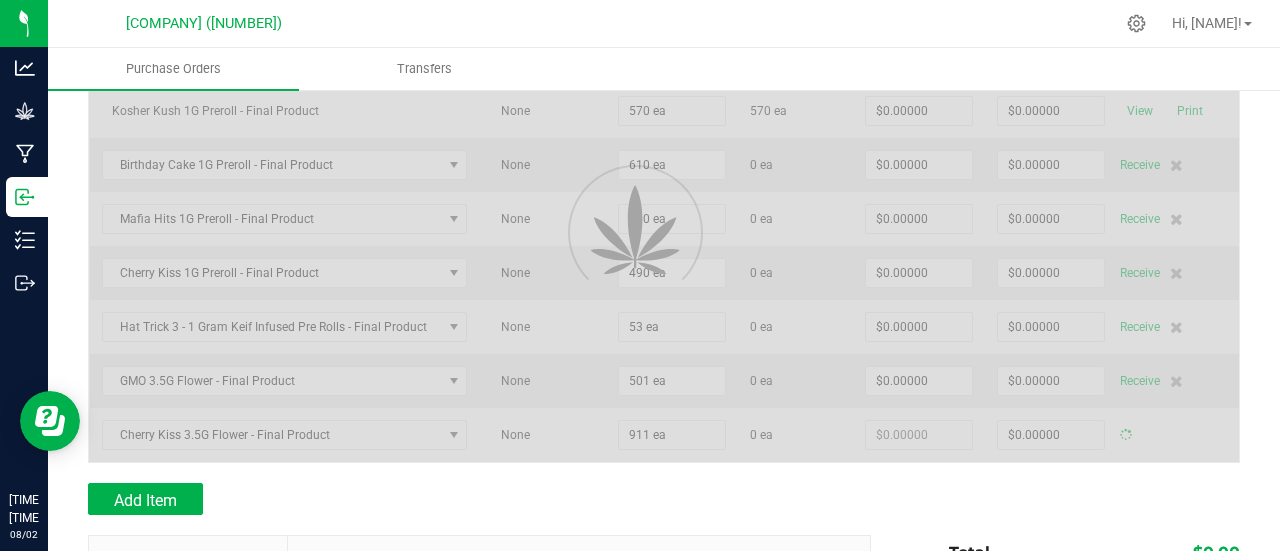 type on "$0.00000" 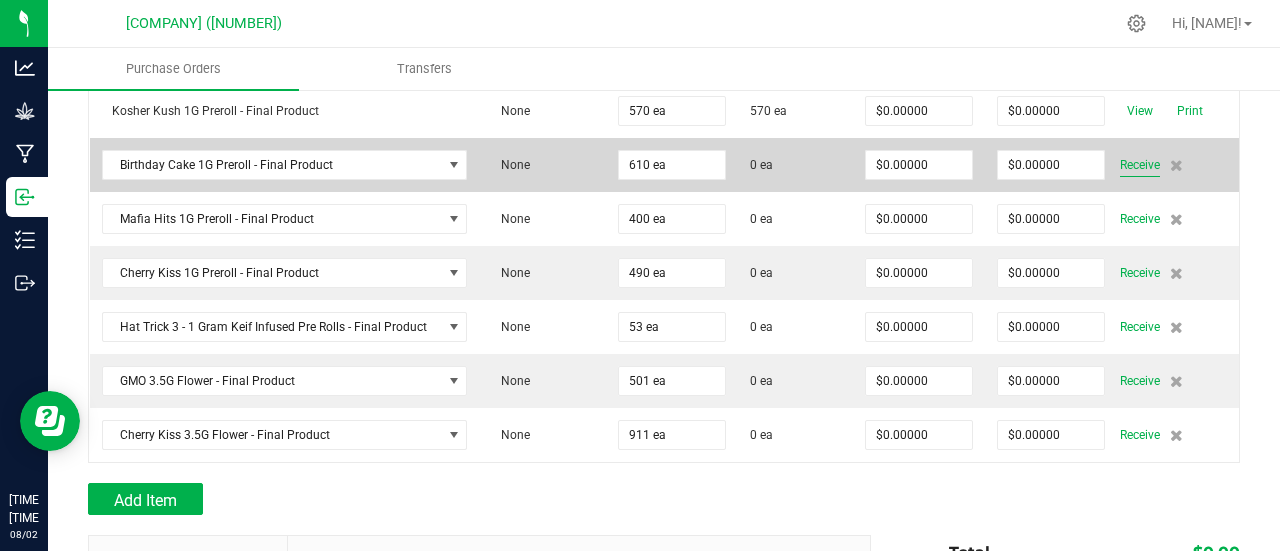 click on "Receive" at bounding box center [1140, 165] 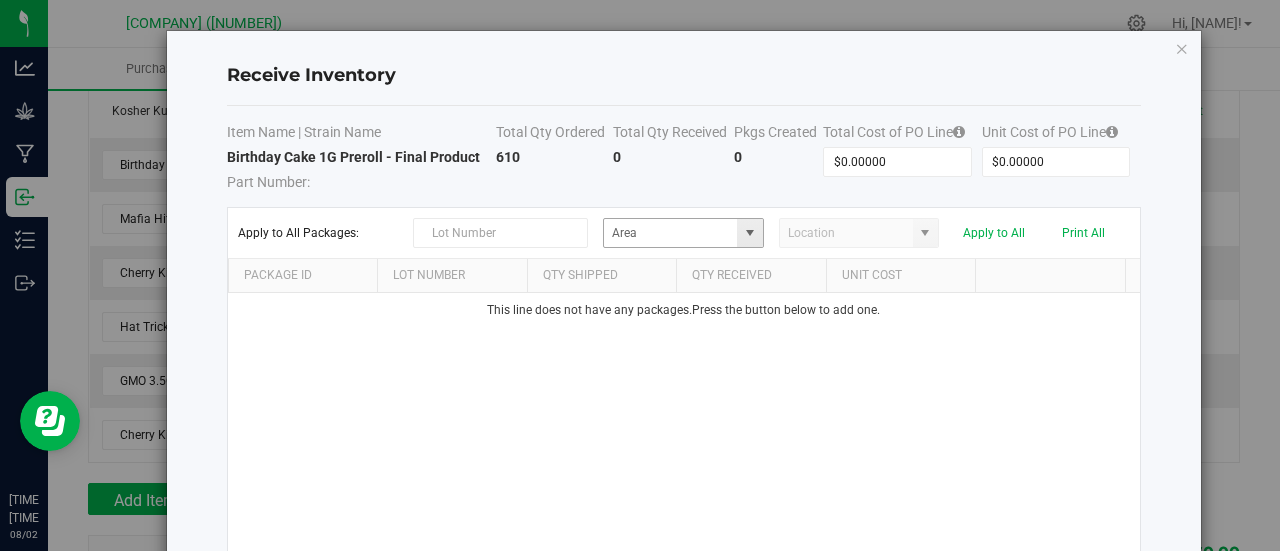 click at bounding box center [750, 233] 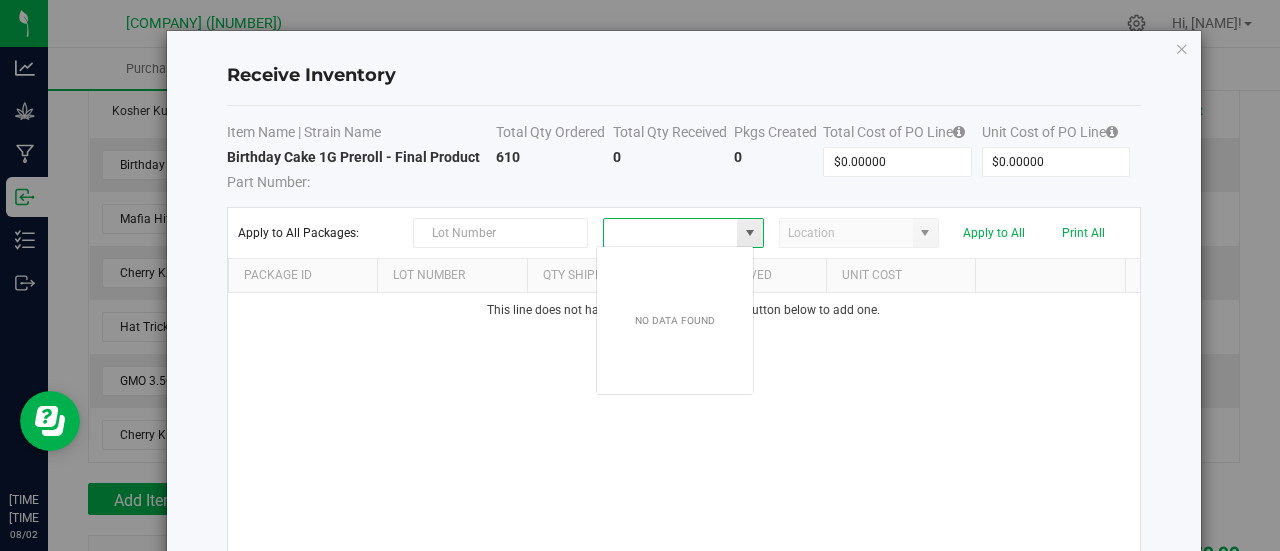 scroll, scrollTop: 99970, scrollLeft: 99841, axis: both 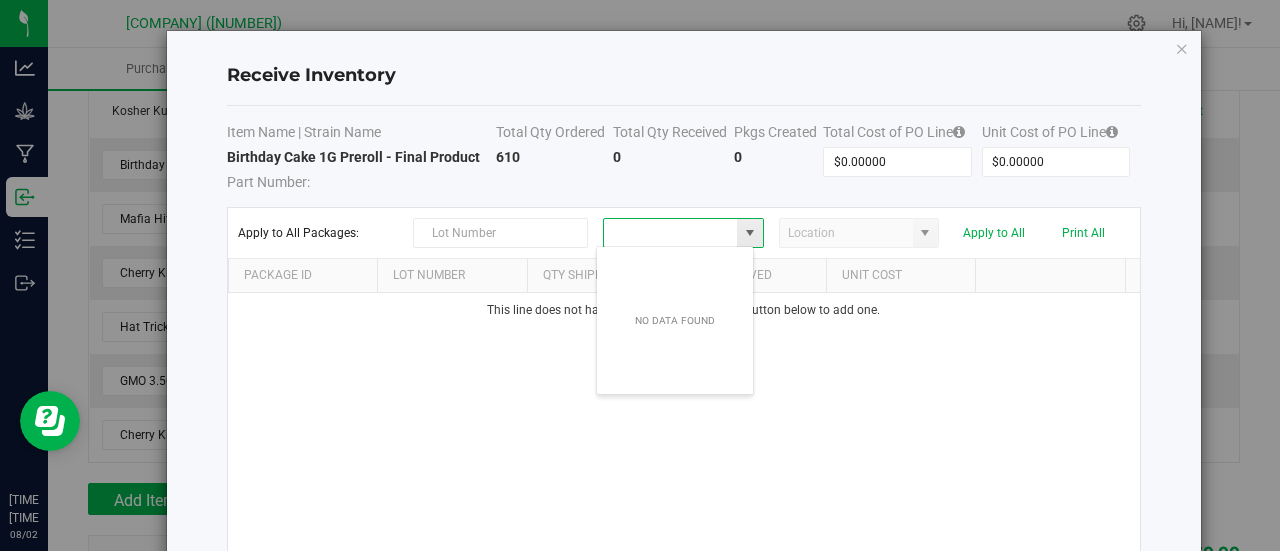 click at bounding box center (750, 233) 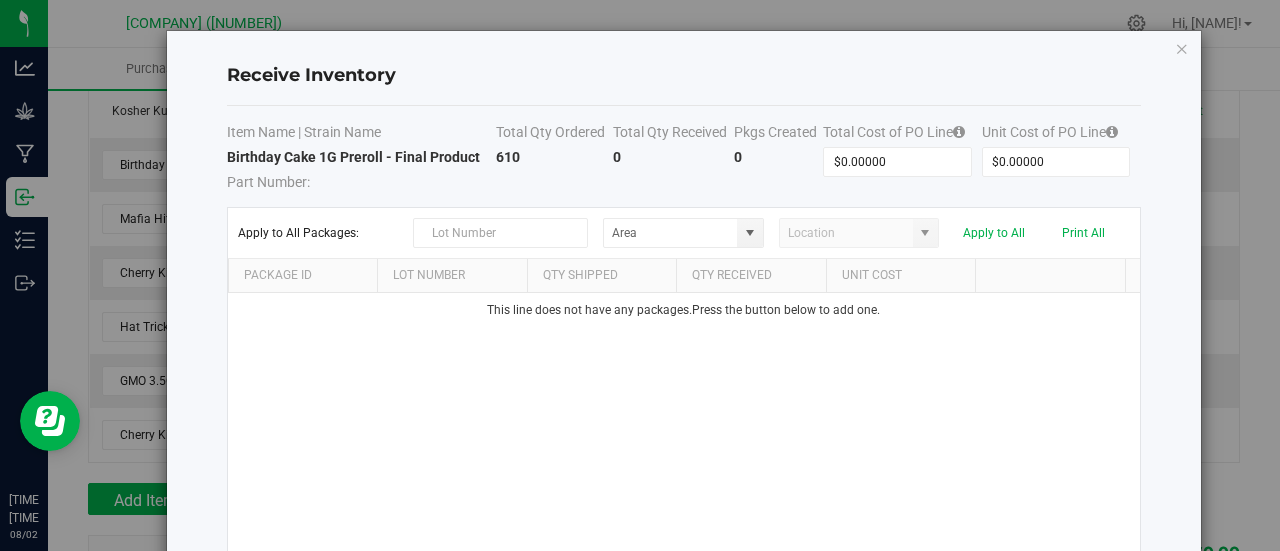 click on "This line does not have any packages.   Press the button below to add one." at bounding box center [684, 426] 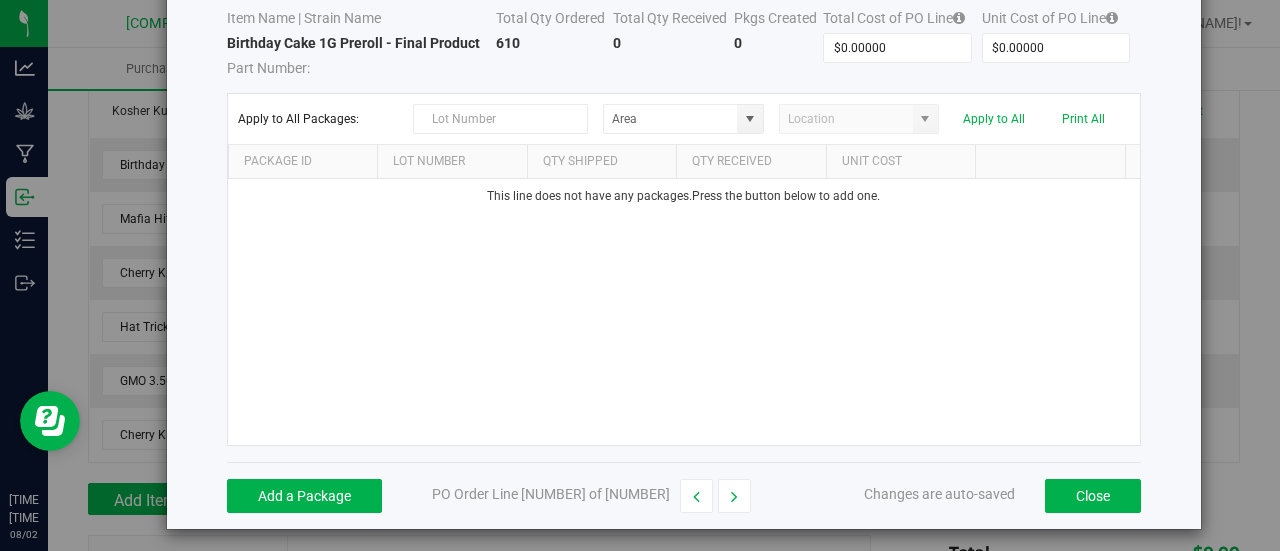 scroll, scrollTop: 119, scrollLeft: 0, axis: vertical 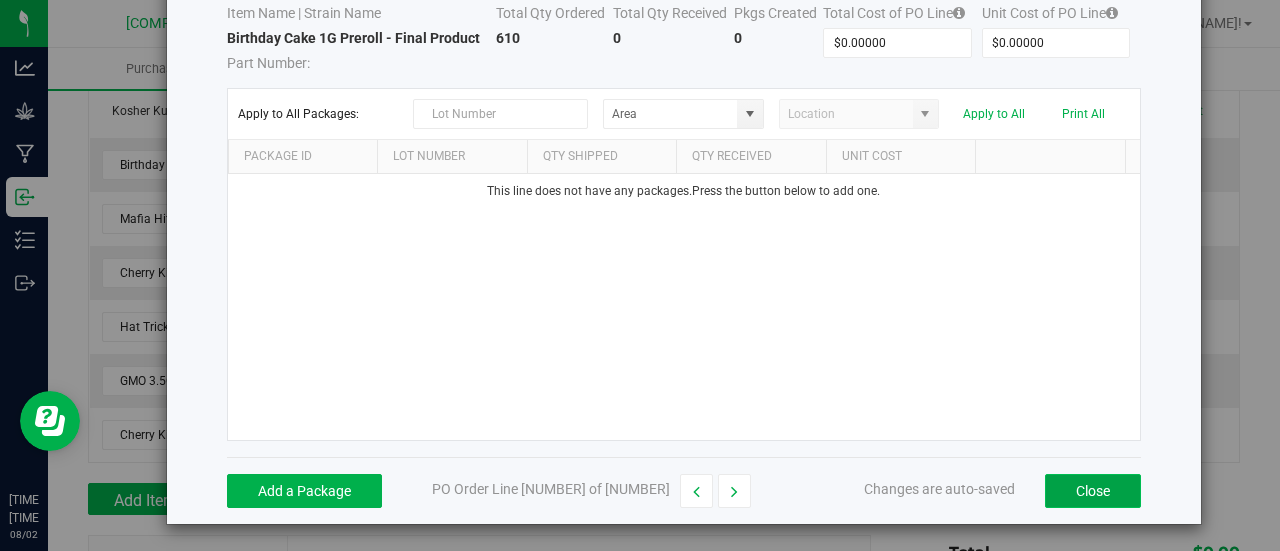 click on "Close" at bounding box center (1093, 491) 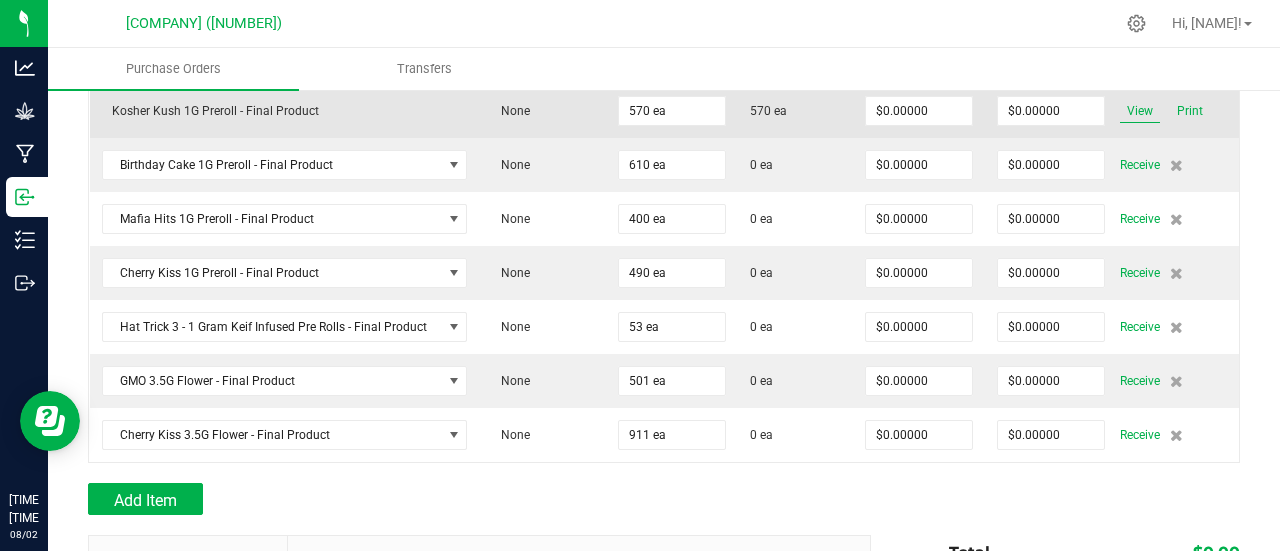 click on "View" at bounding box center [1140, 111] 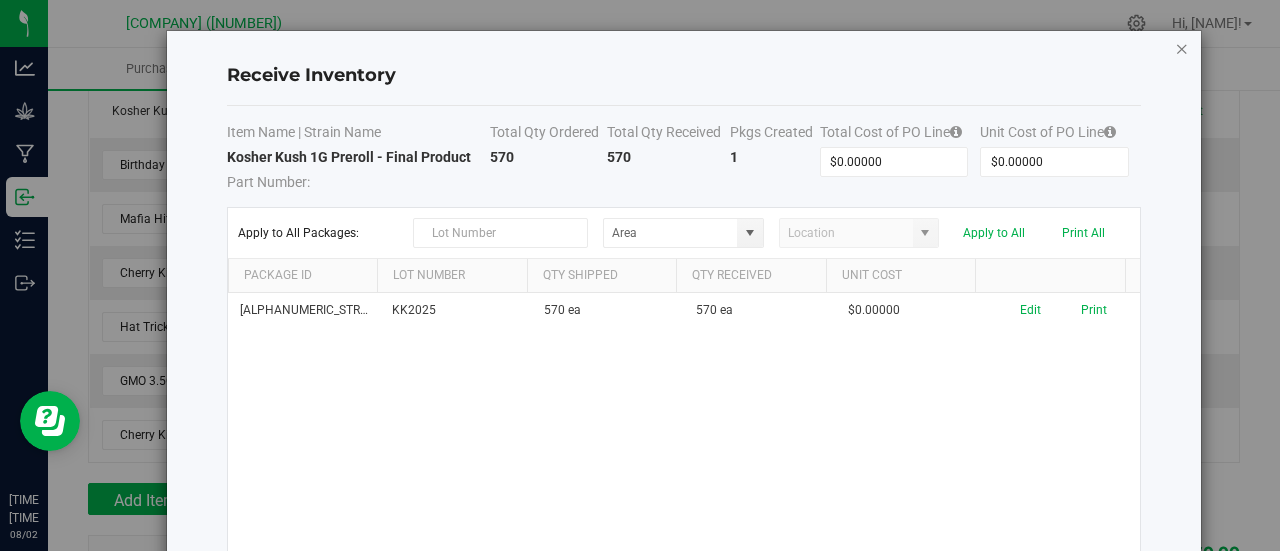 click at bounding box center (1182, 48) 